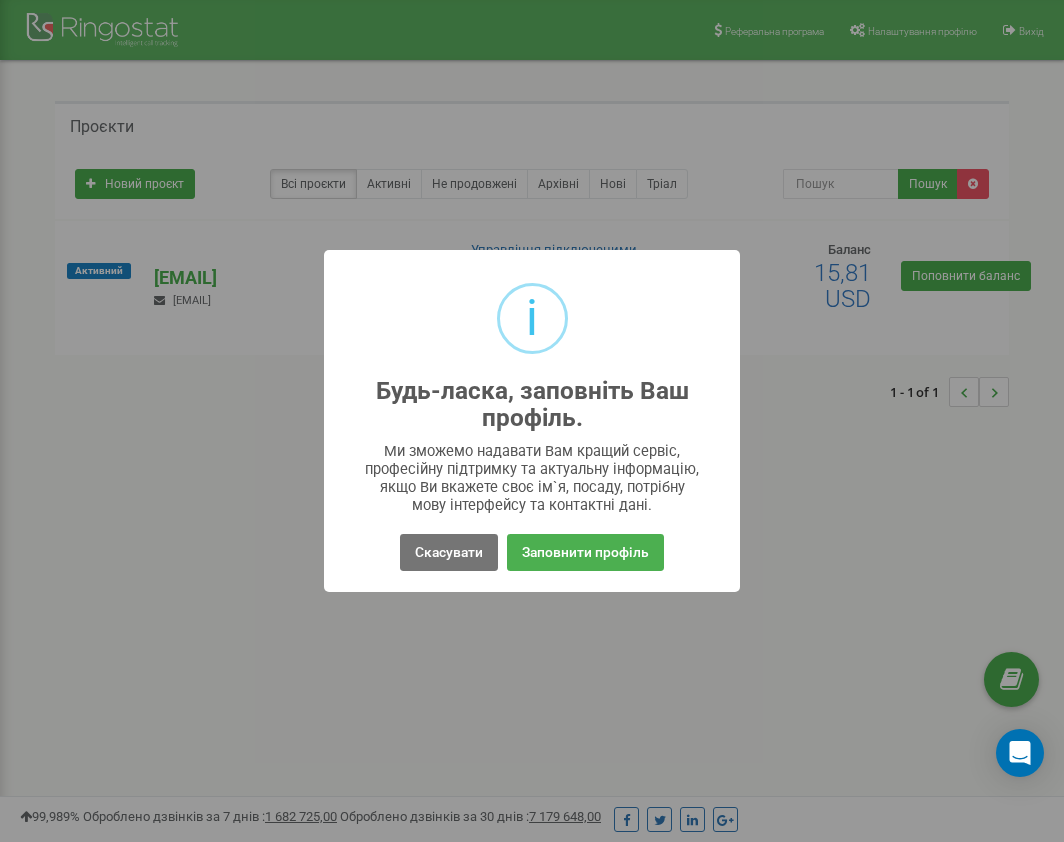 scroll, scrollTop: 0, scrollLeft: 0, axis: both 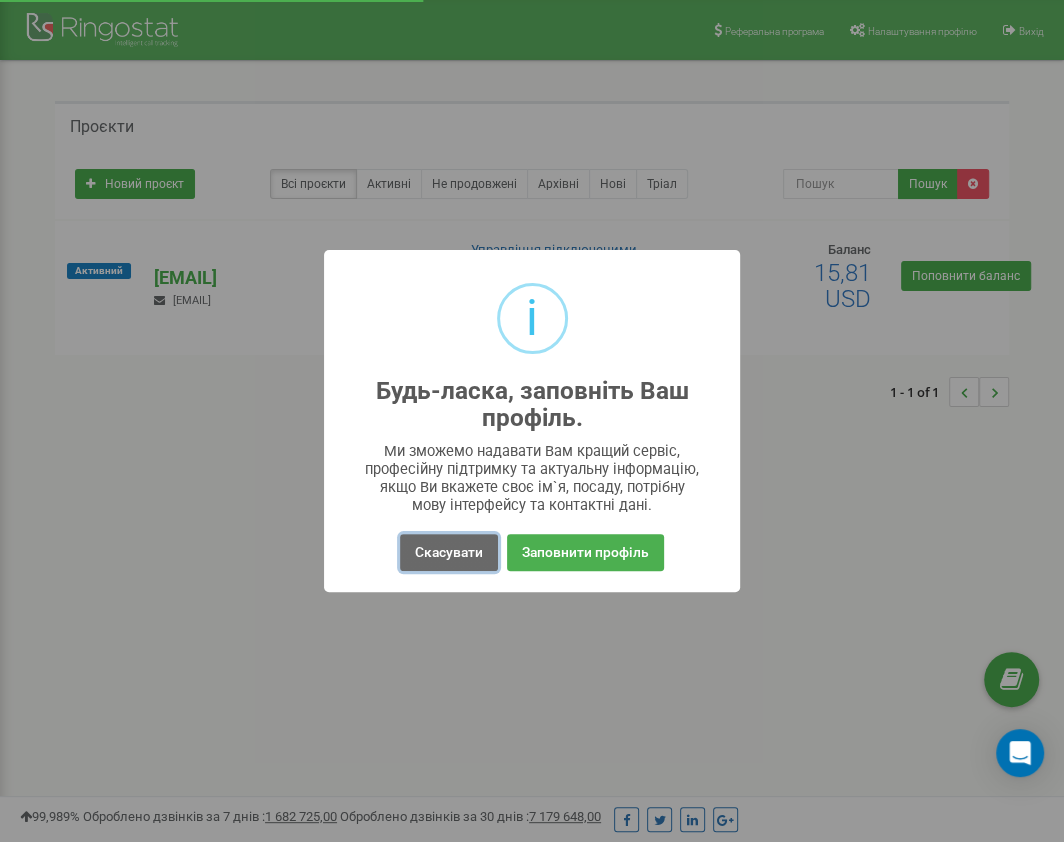 click on "Скасувати" at bounding box center [449, 552] 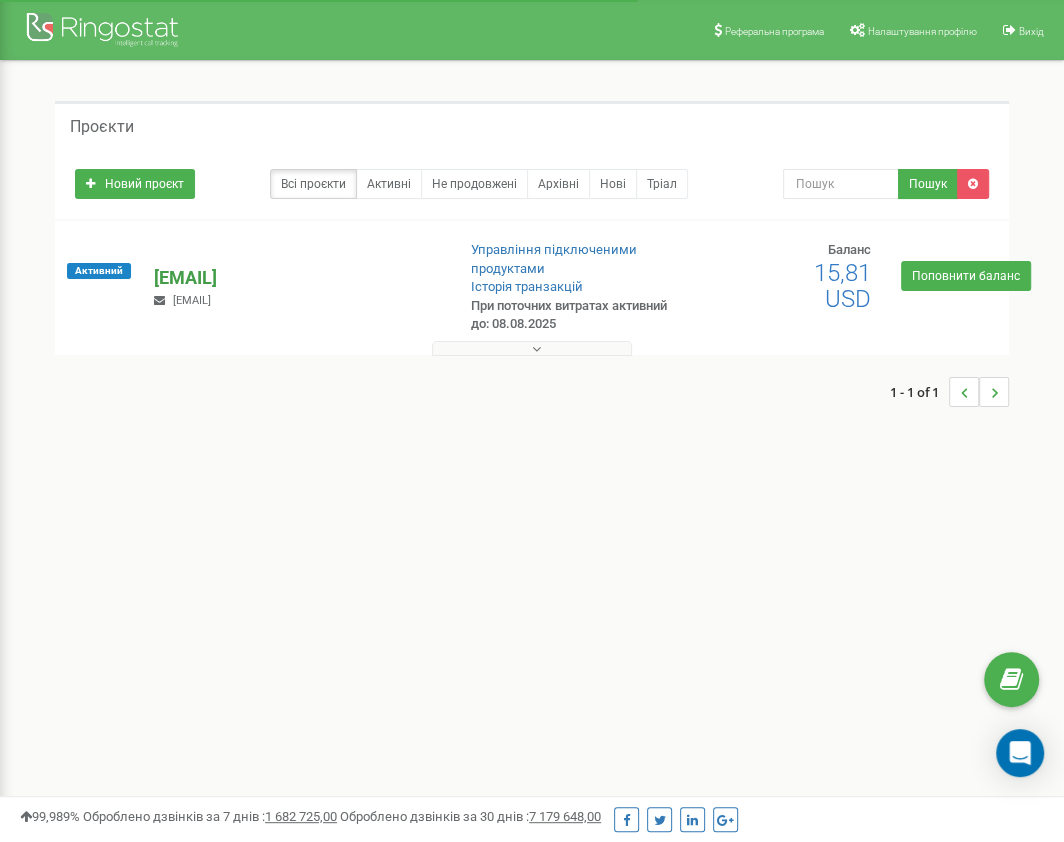click on "krupkin.academy" at bounding box center [296, 278] 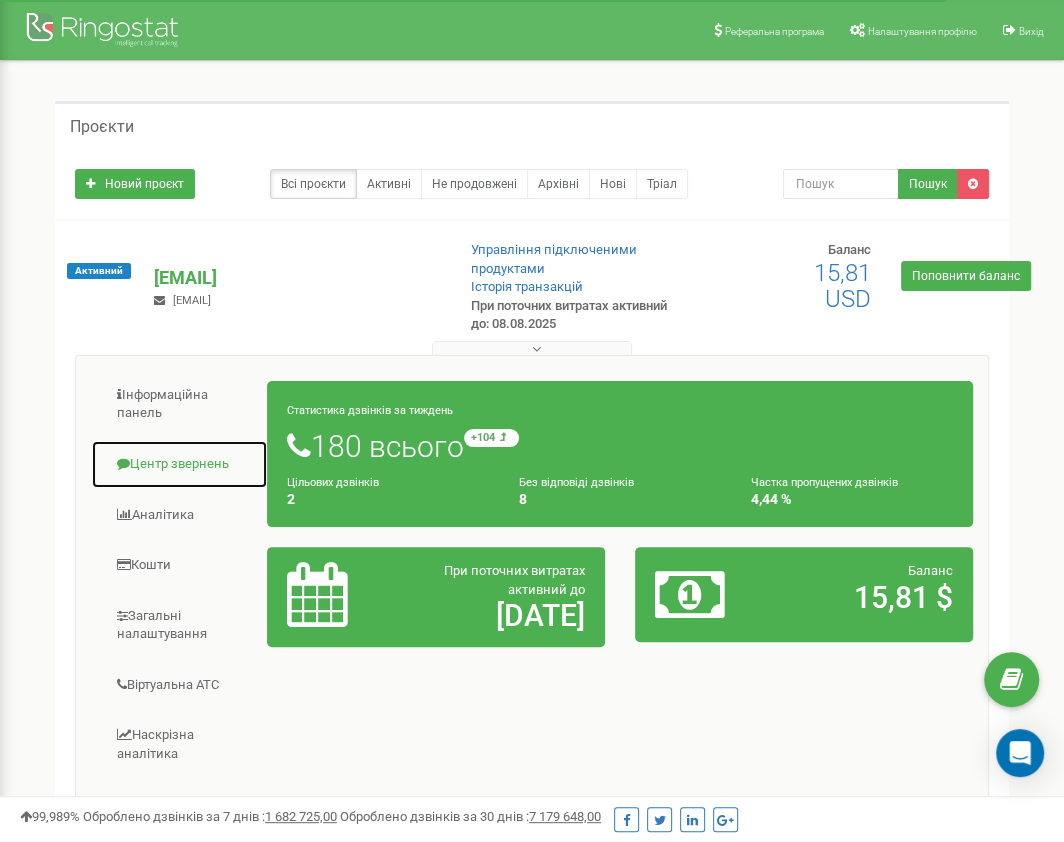 click on "Центр звернень" at bounding box center [179, 464] 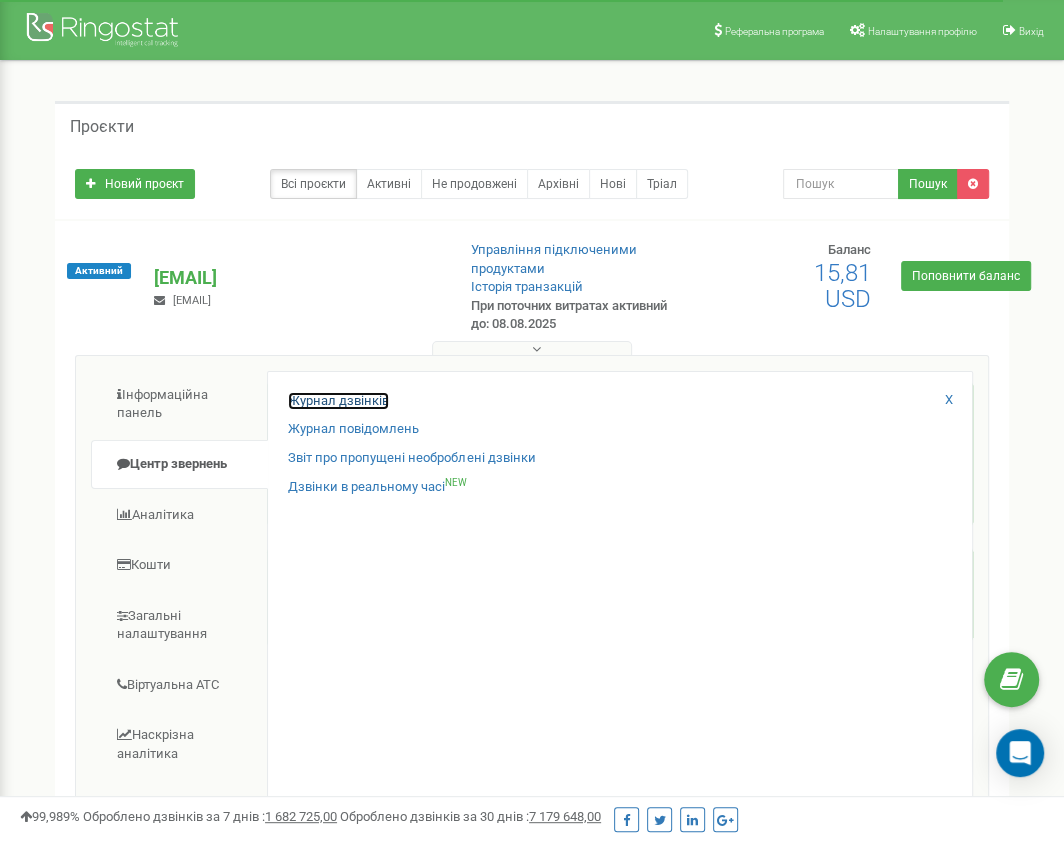 click on "Журнал дзвінків" at bounding box center [338, 401] 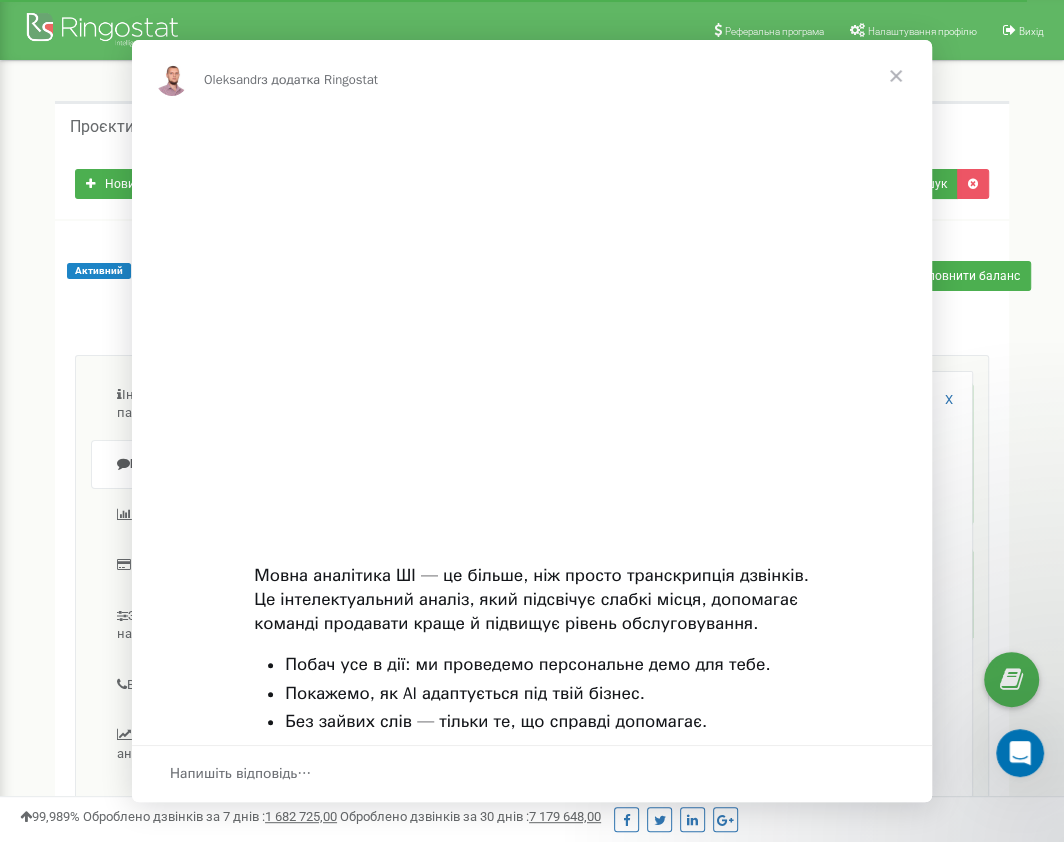 scroll, scrollTop: 0, scrollLeft: 0, axis: both 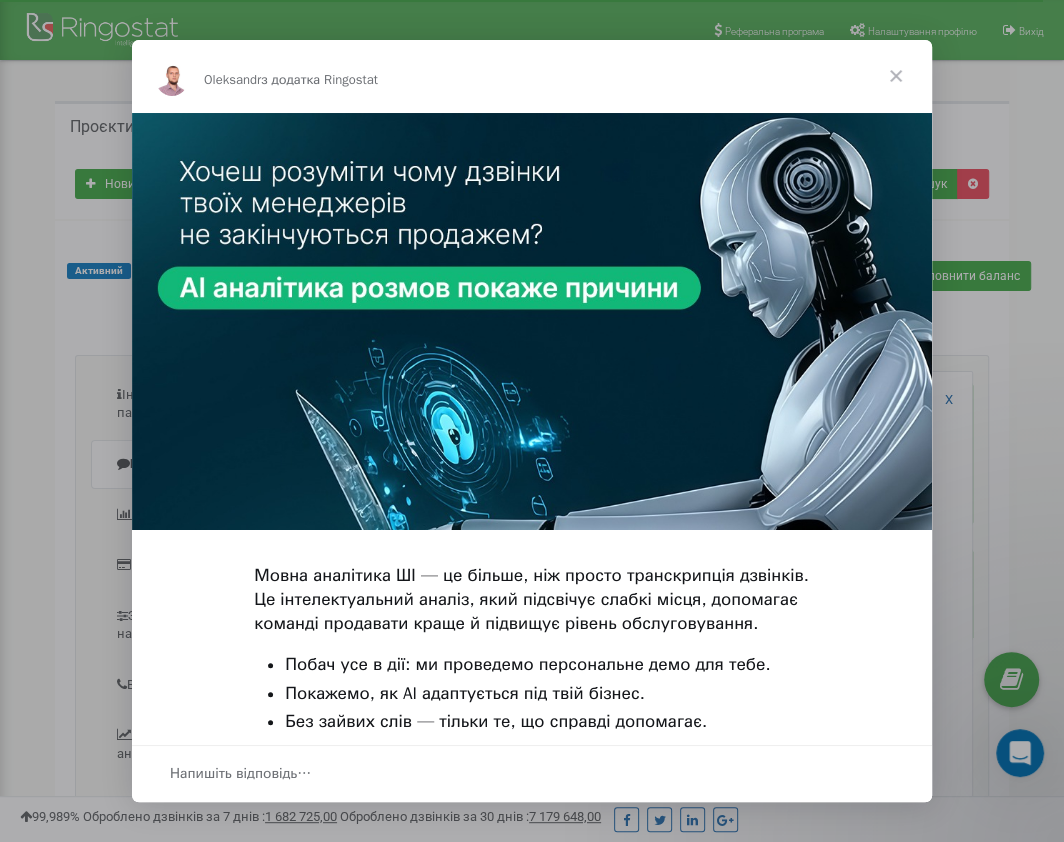 click at bounding box center [896, 76] 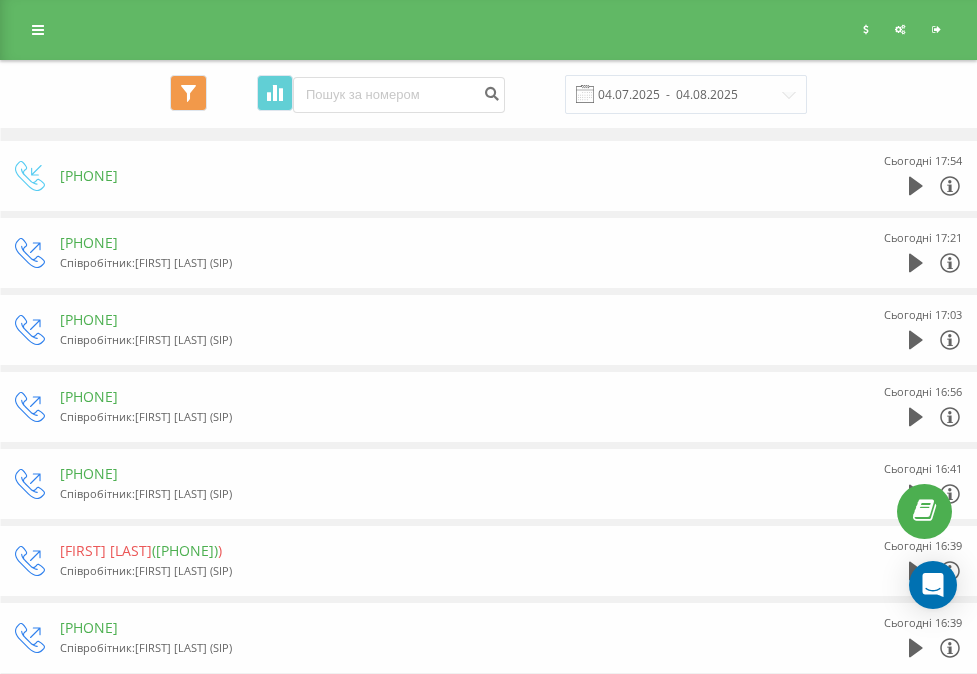scroll, scrollTop: 0, scrollLeft: 0, axis: both 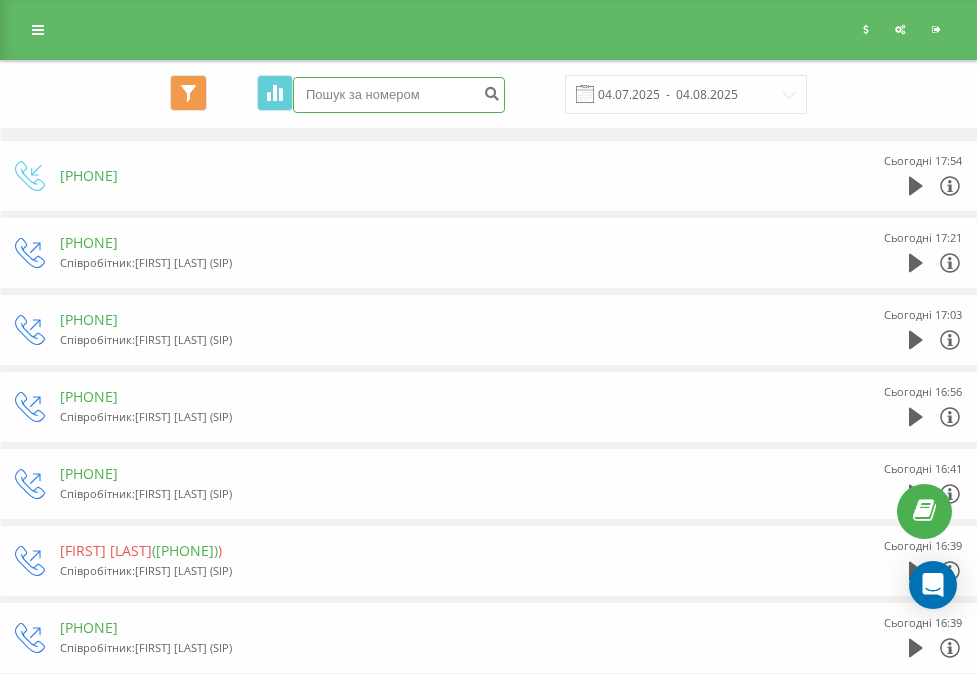 click at bounding box center (399, 95) 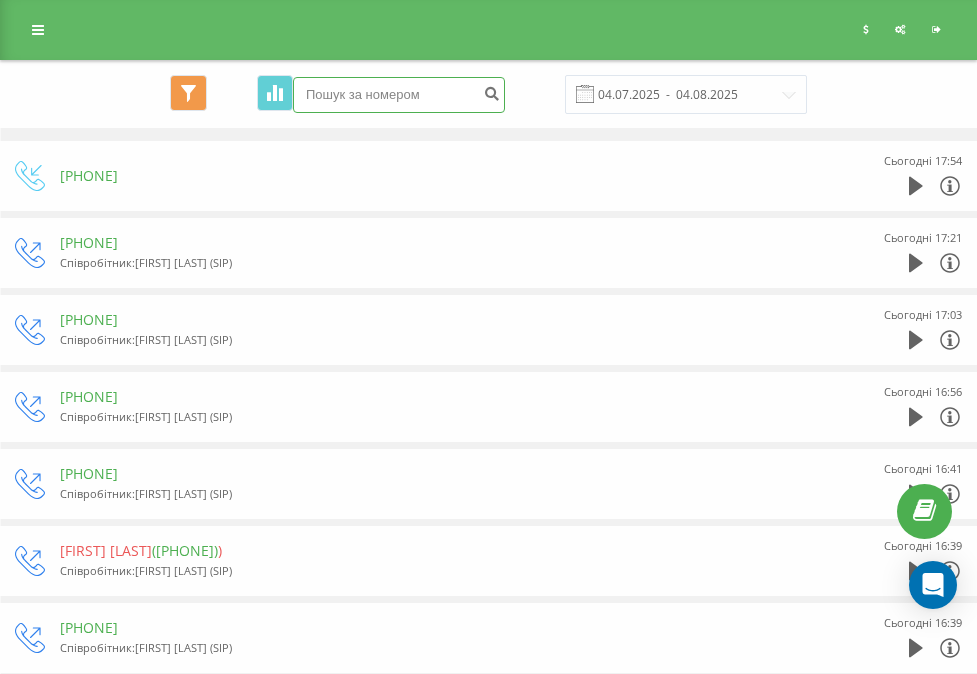 paste on "[PHONE]" 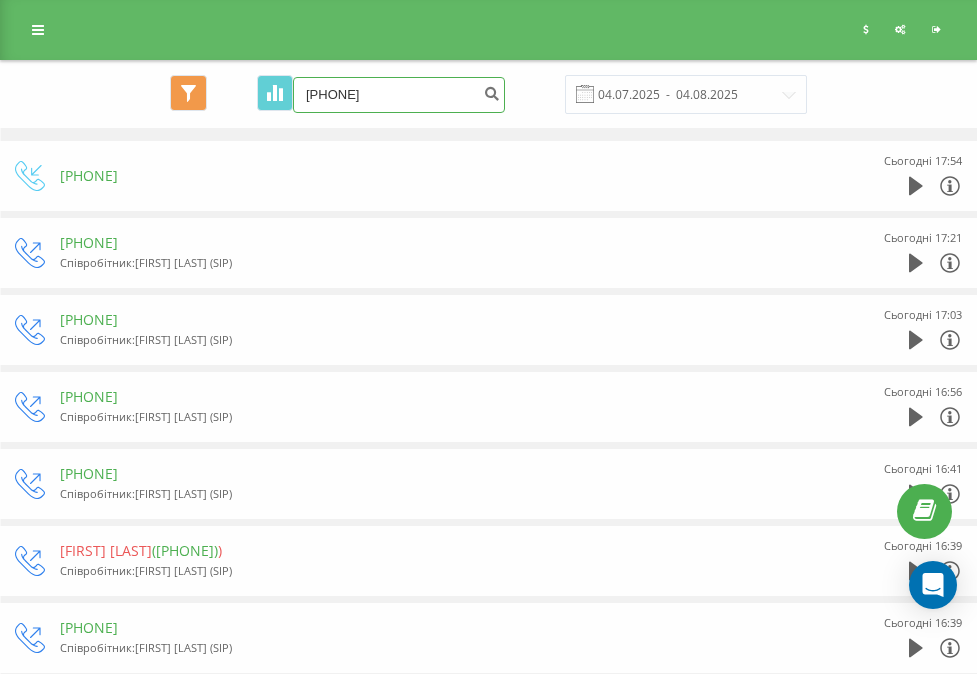 type on "[PHONE]" 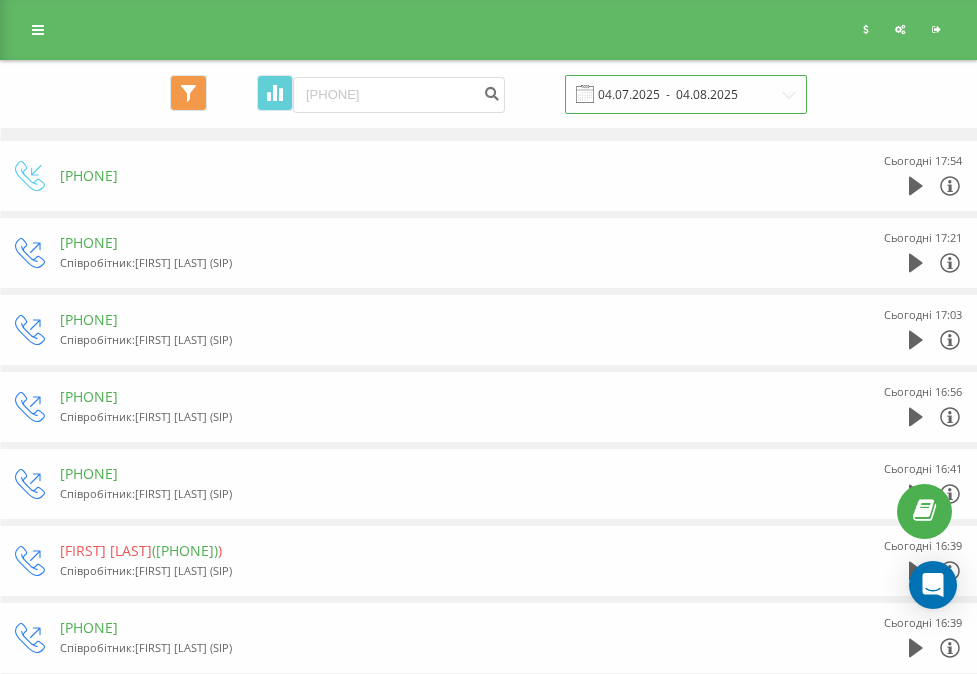 click on "04.07.2025  -  04.08.2025" at bounding box center [686, 94] 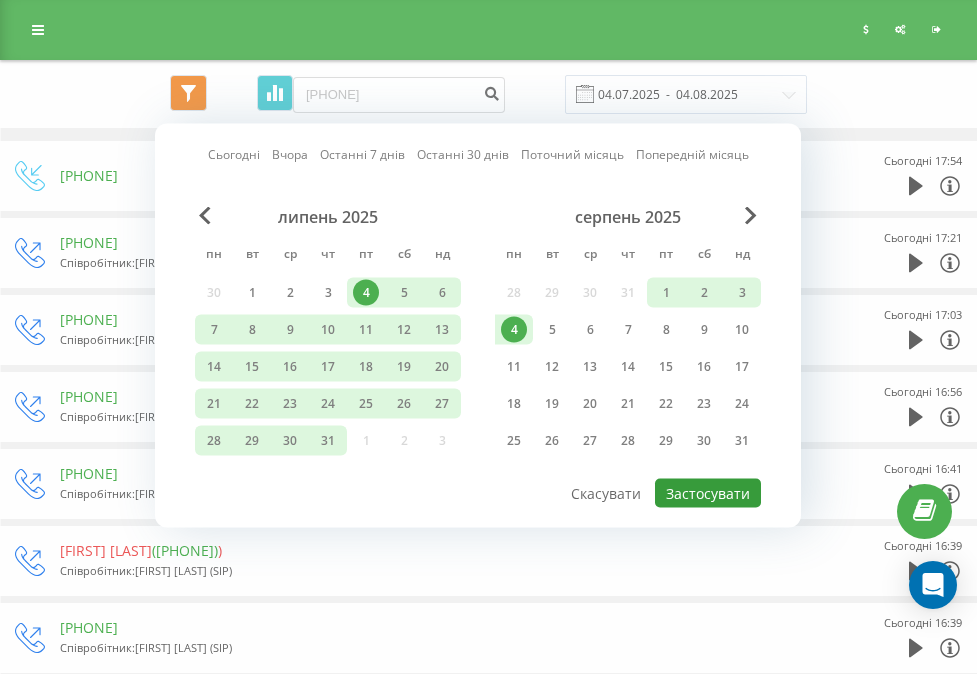 click on "Застосувати" at bounding box center (708, 493) 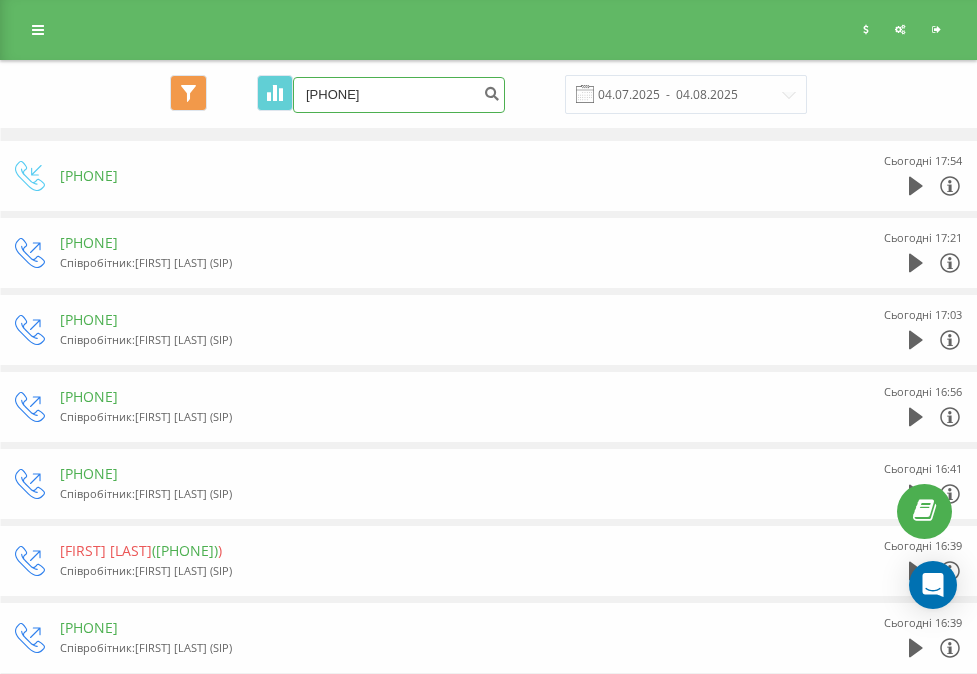 click on "[PHONE]" at bounding box center [399, 95] 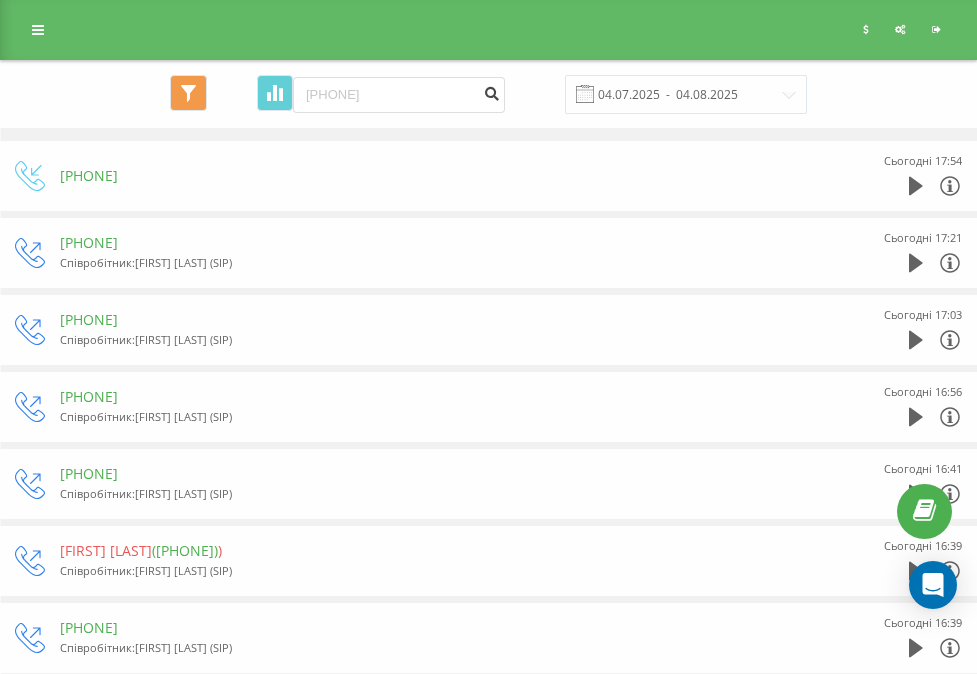 click at bounding box center (491, 91) 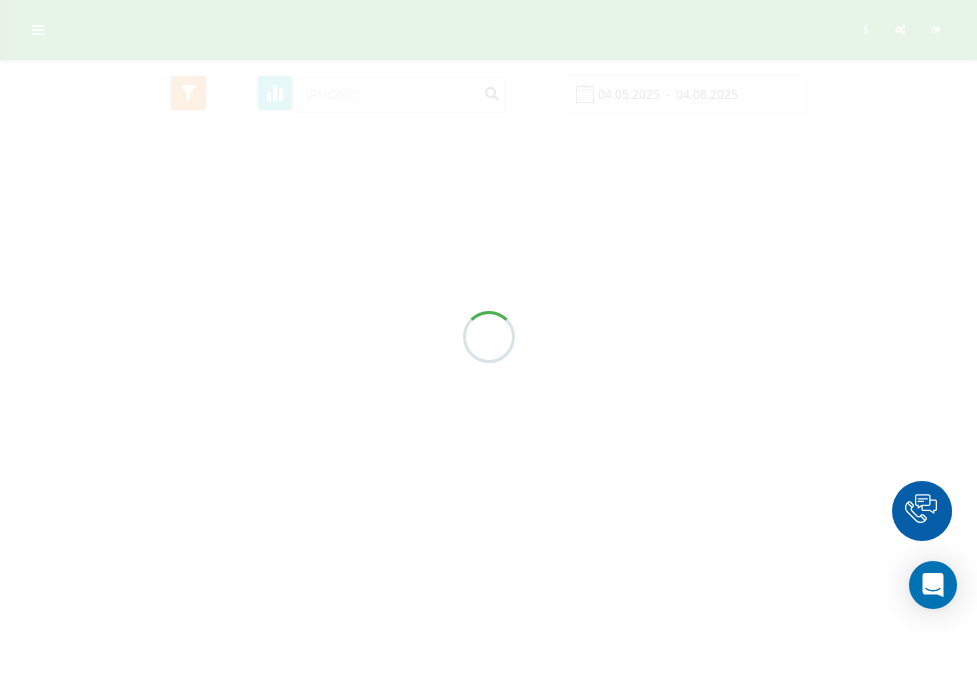 scroll, scrollTop: 0, scrollLeft: 0, axis: both 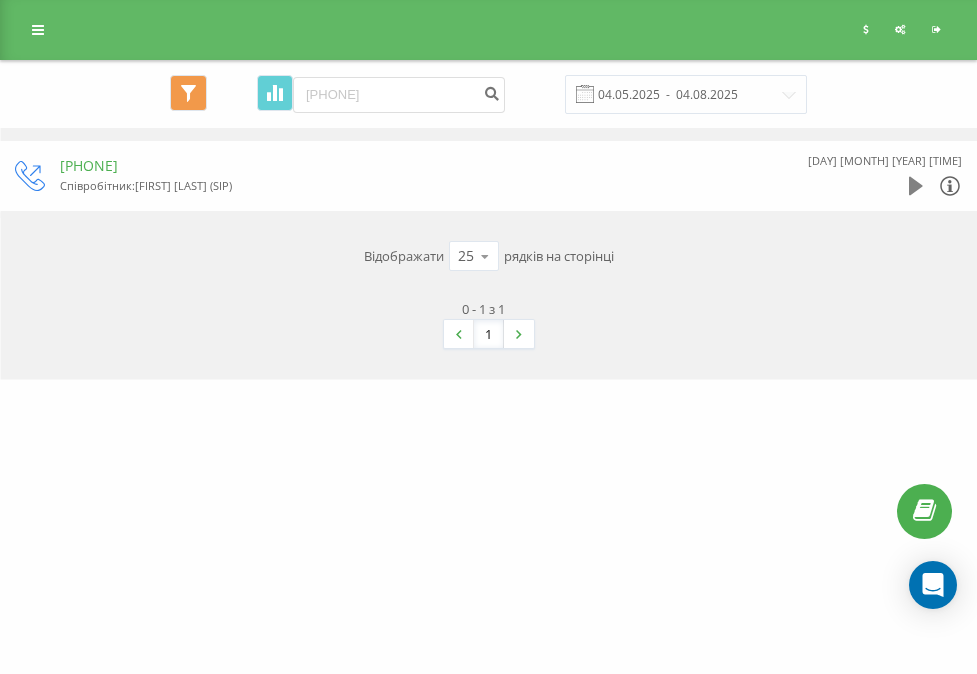 click 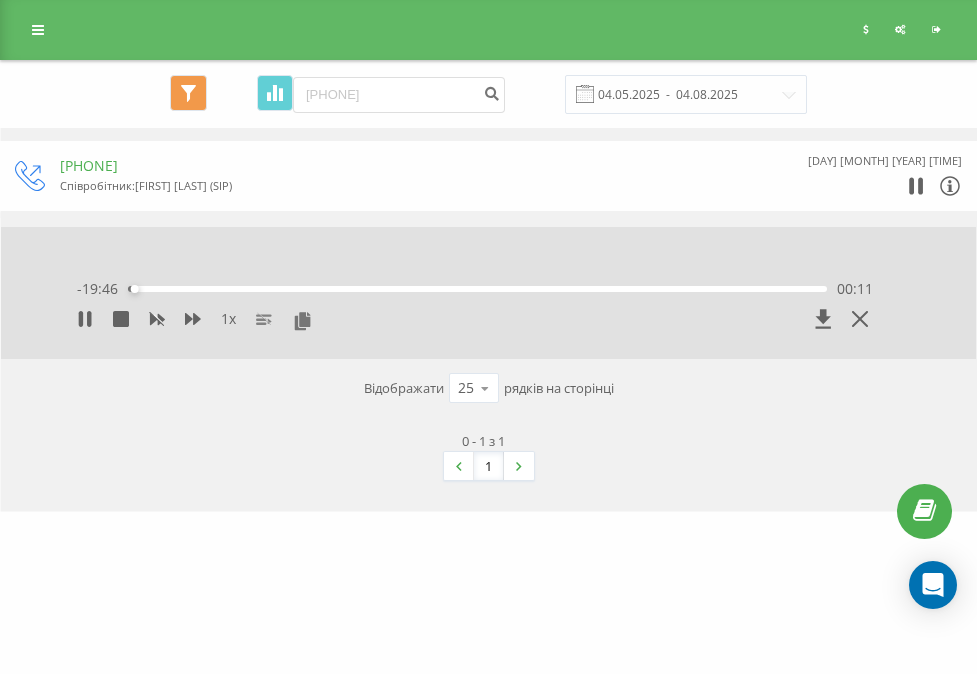 click on "1 x" at bounding box center (228, 319) 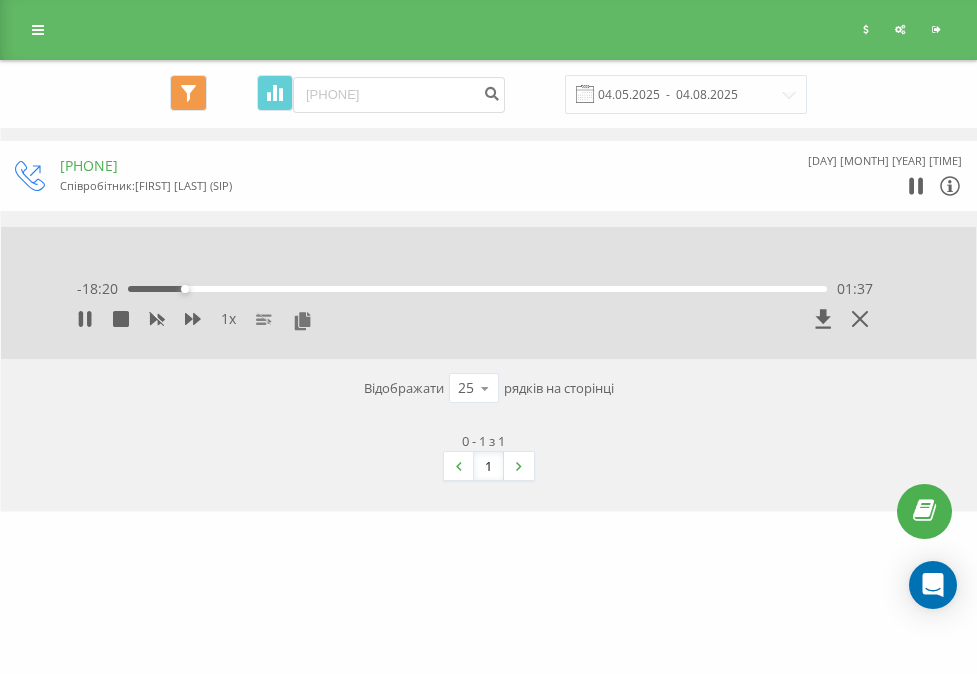click on "- 18:20 01:37   01:37" at bounding box center (475, 289) 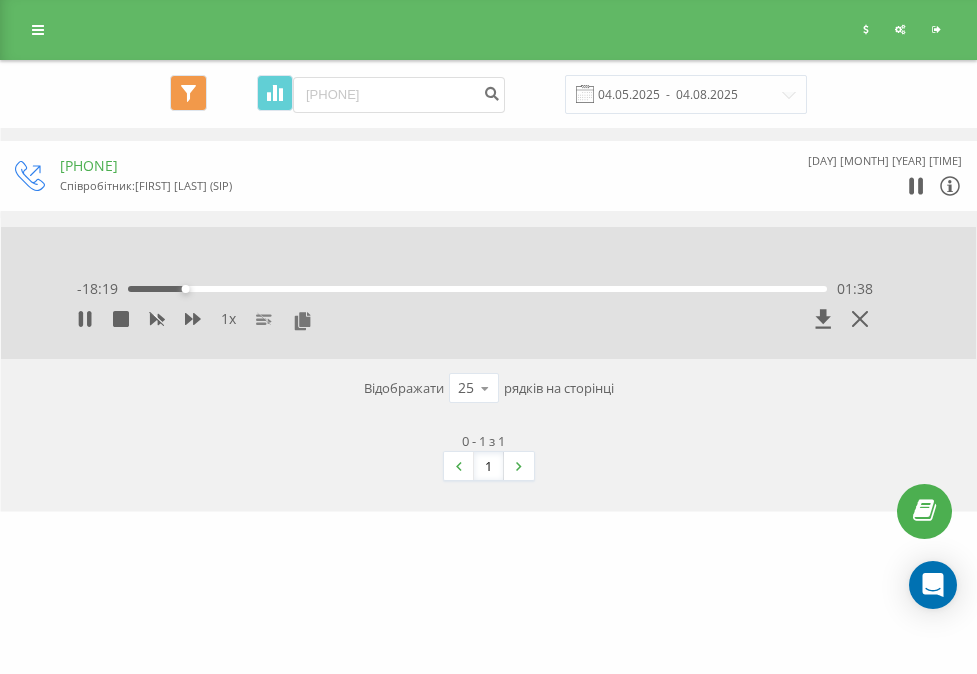 click on "- 18:19 01:38   01:38" at bounding box center (475, 289) 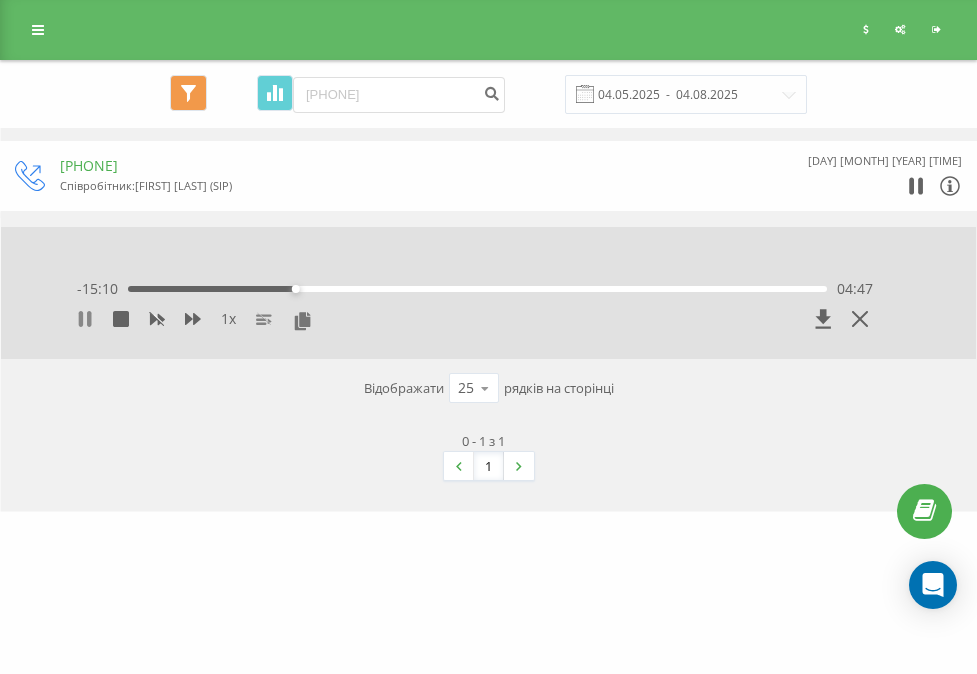 click 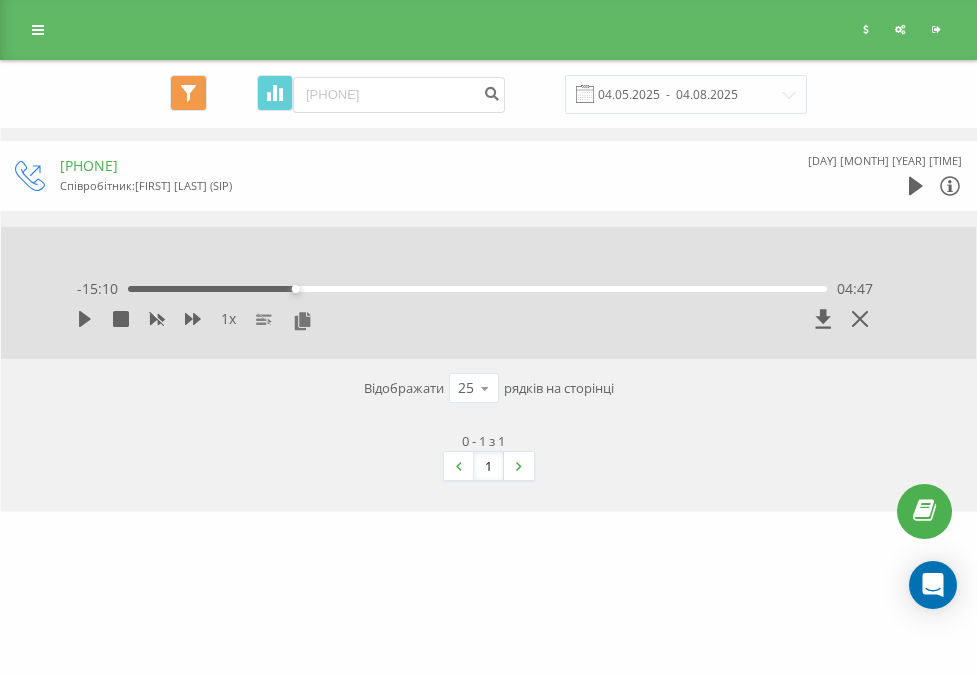 click 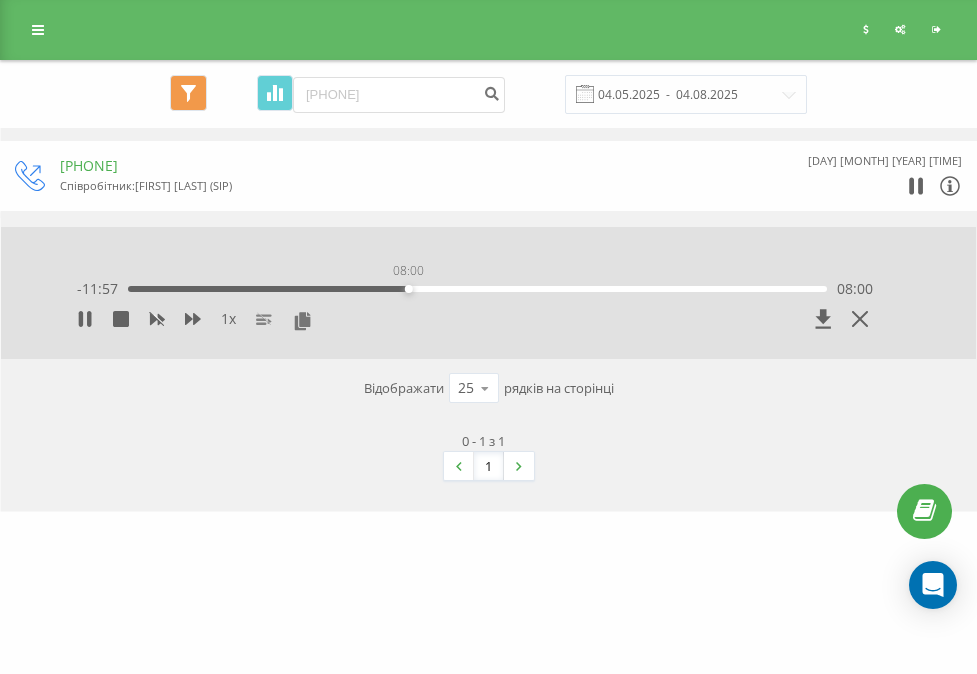 drag, startPoint x: 296, startPoint y: 286, endPoint x: 482, endPoint y: 293, distance: 186.13167 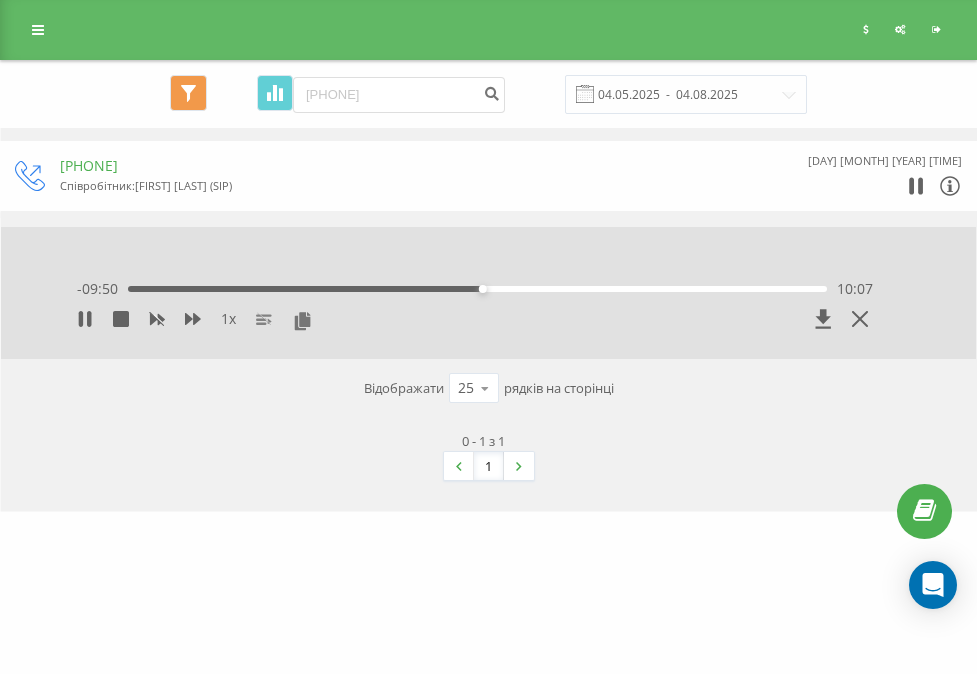 click on "1 x  - 09:50 10:07   10:07" at bounding box center (475, 306) 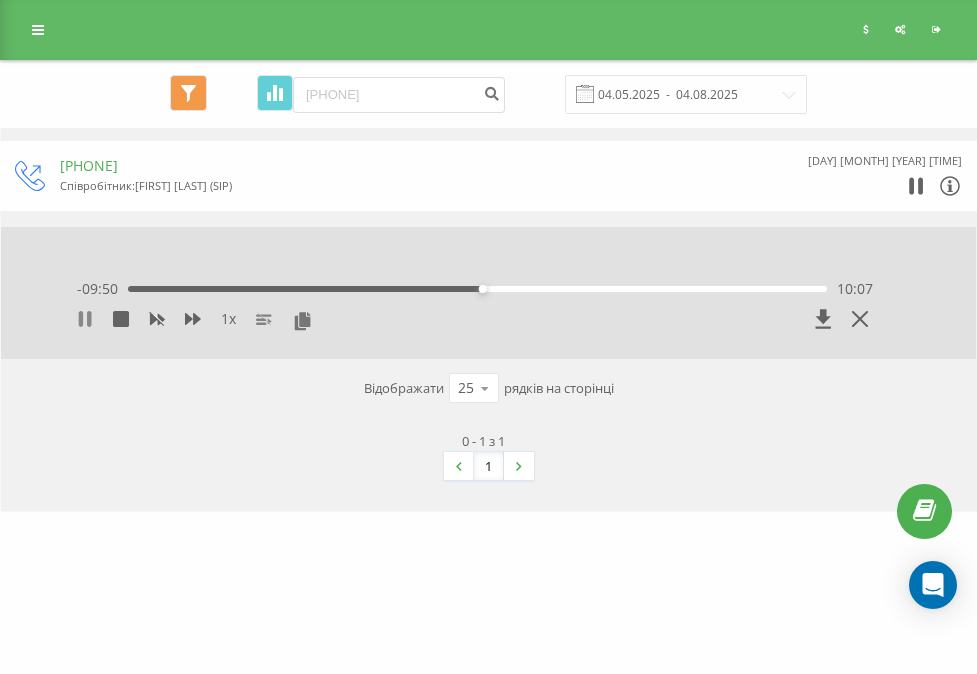 click 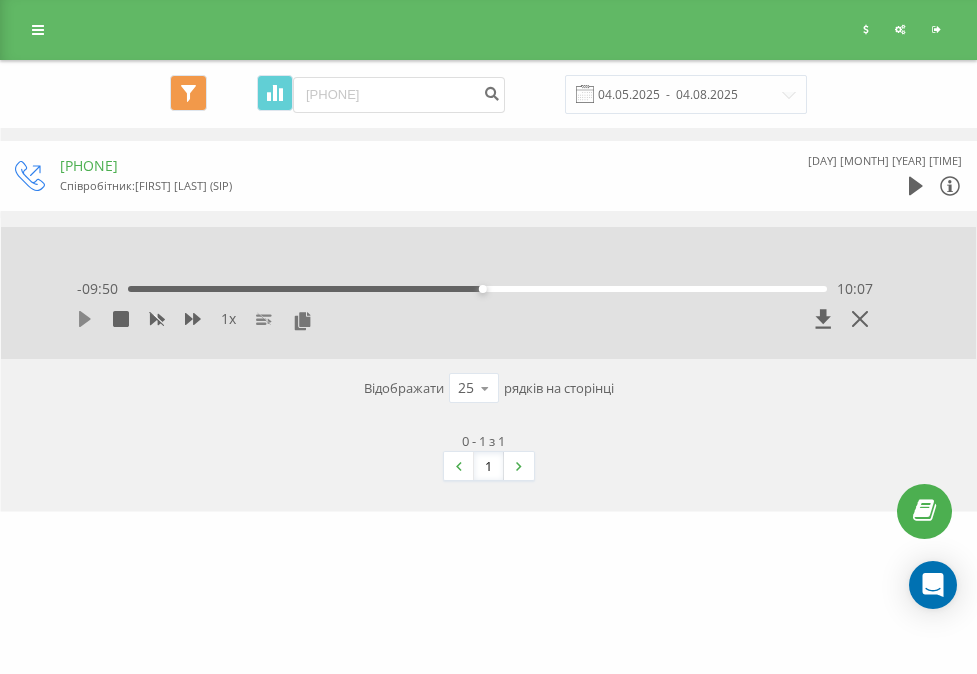 click 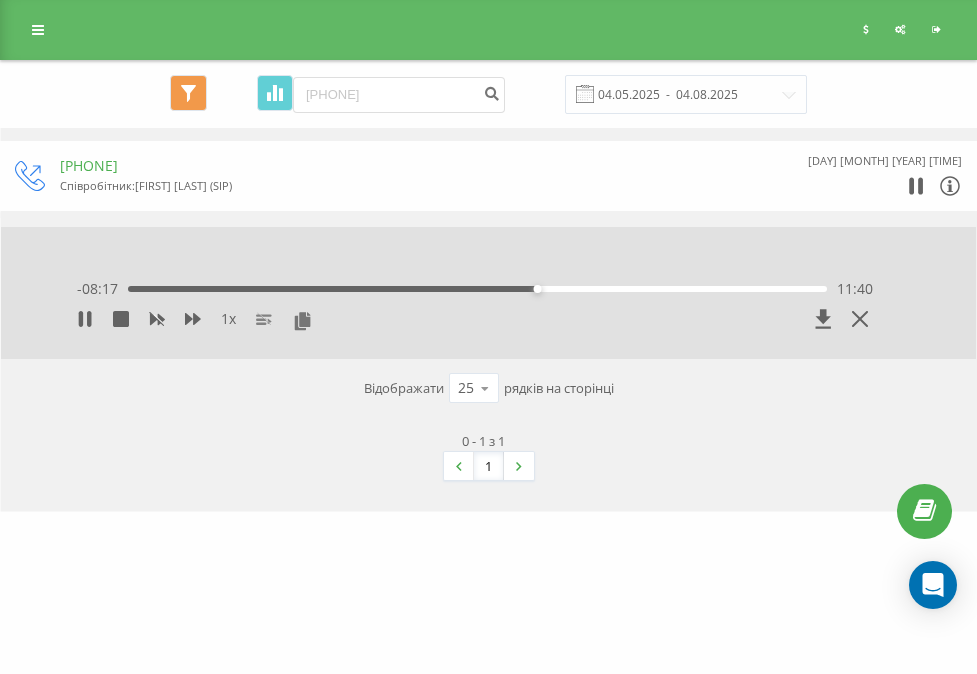 click on "11:40" at bounding box center (477, 289) 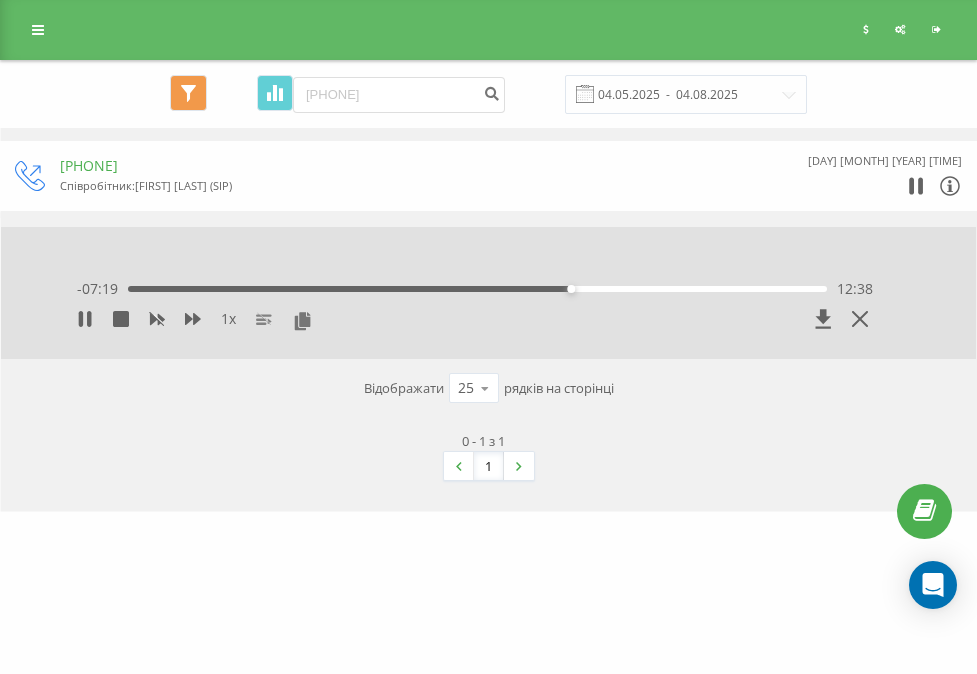 click on "12:38" at bounding box center (477, 289) 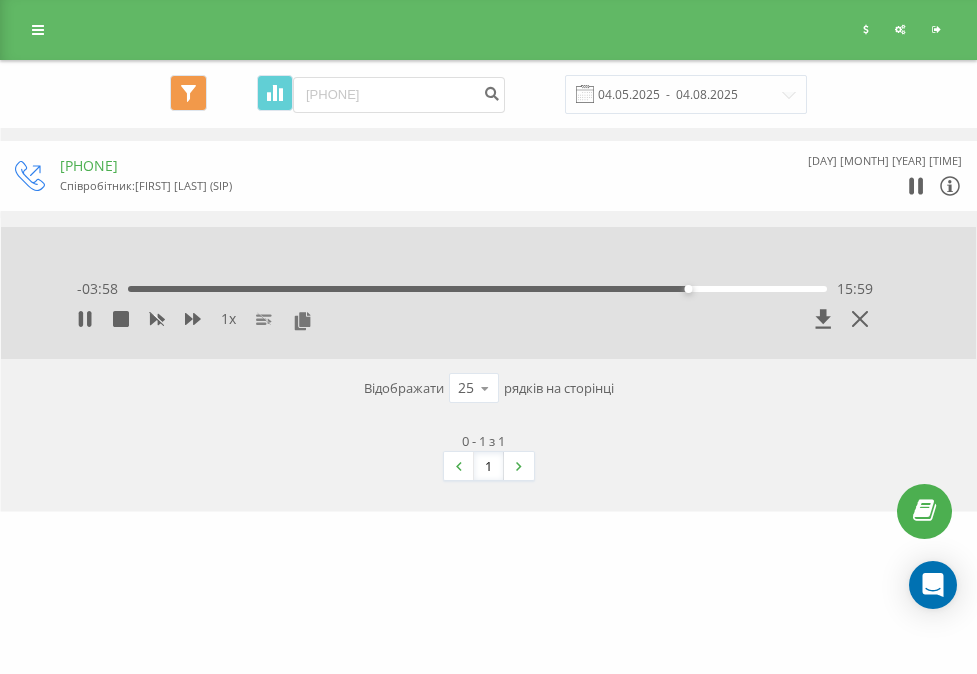 click on "15:59" at bounding box center [477, 289] 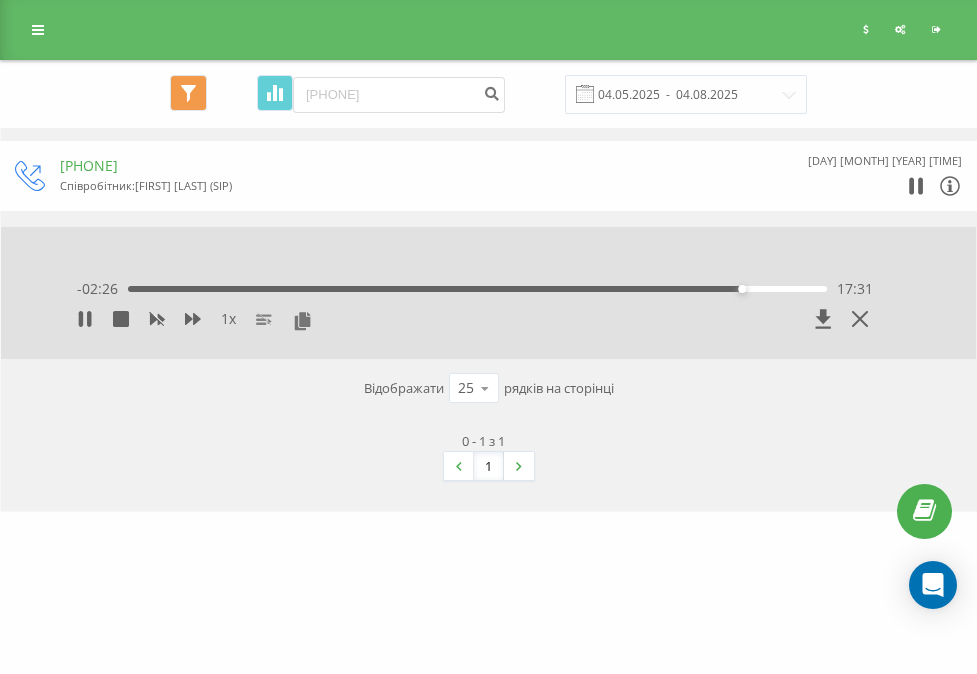 click on "17:31" at bounding box center [477, 289] 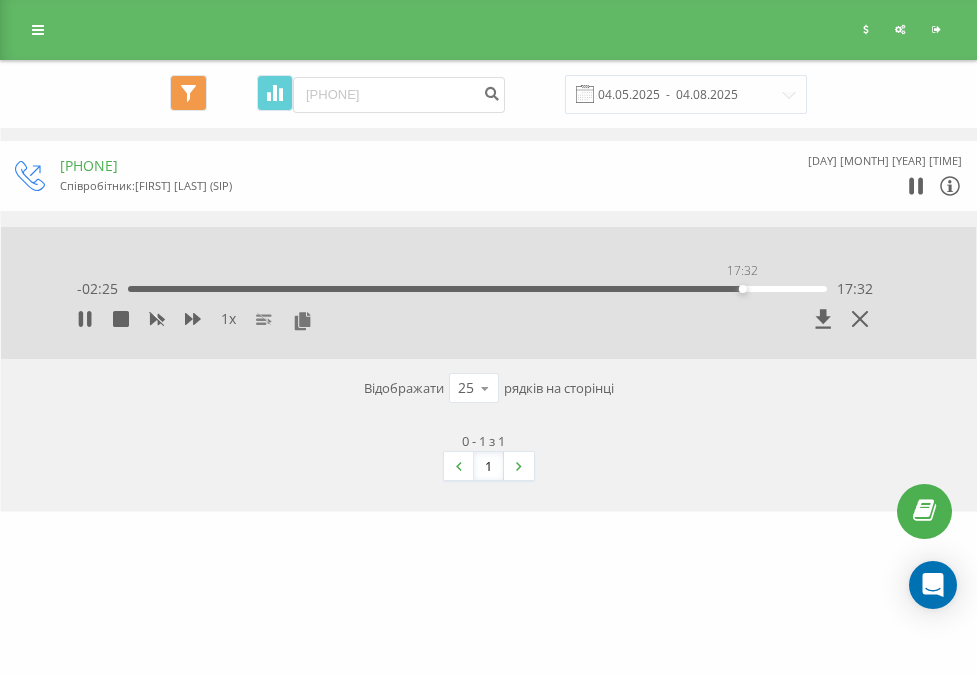 click on "17:32" at bounding box center [477, 289] 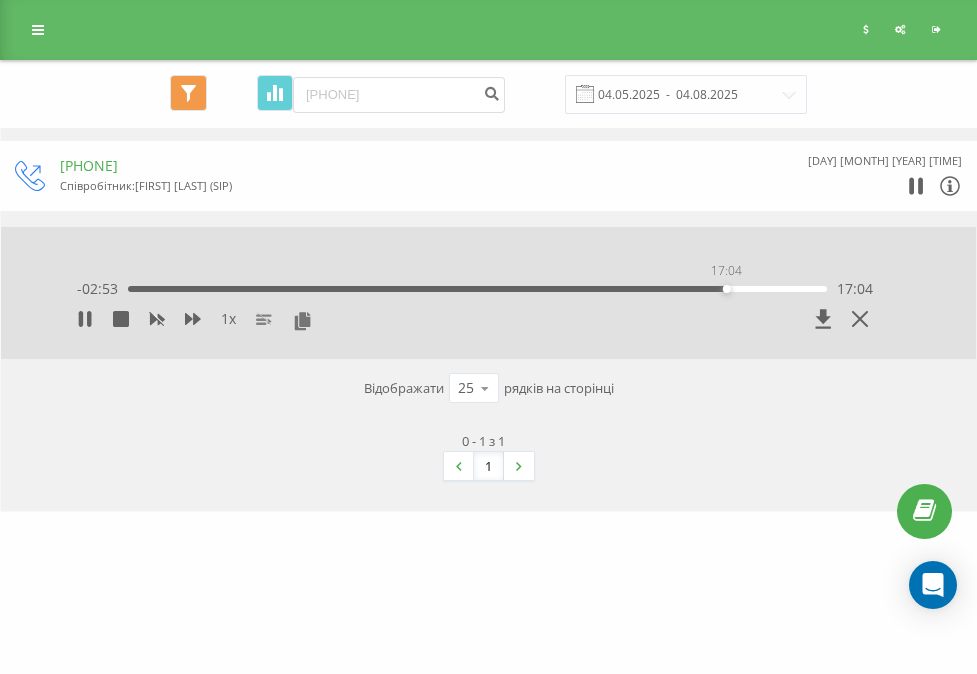 click on "17:04" at bounding box center [477, 289] 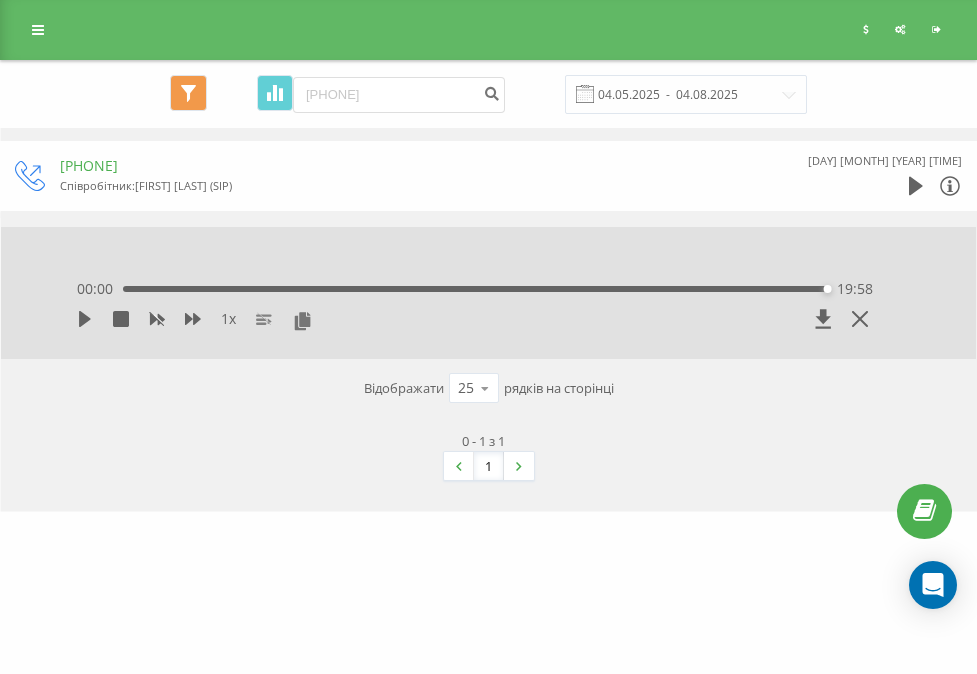 click on "00:00 19:58   19:58" at bounding box center (475, 289) 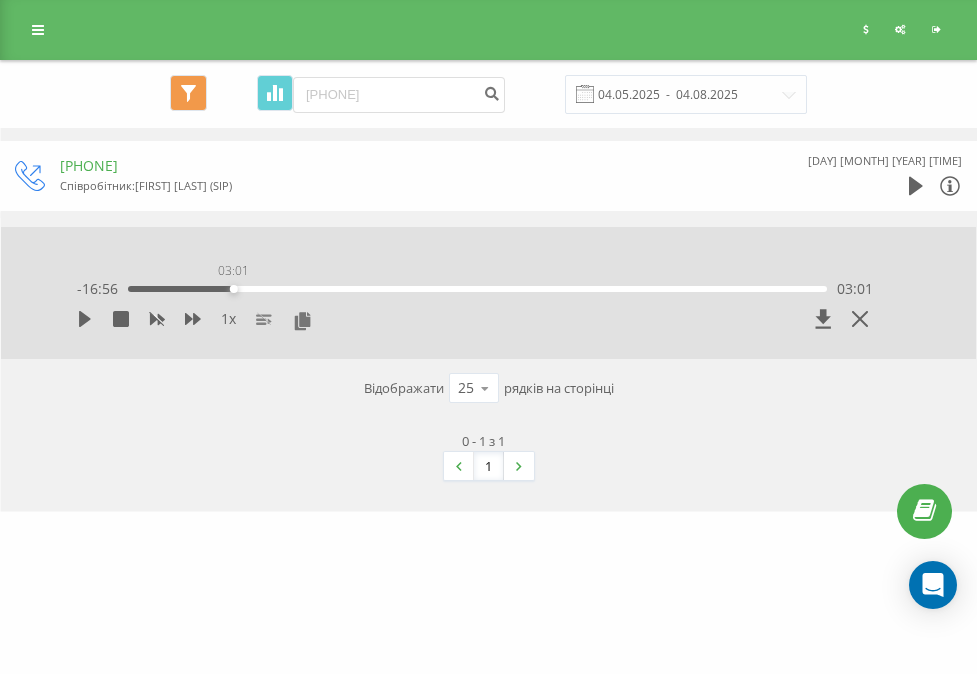 click on "03:01" at bounding box center (477, 289) 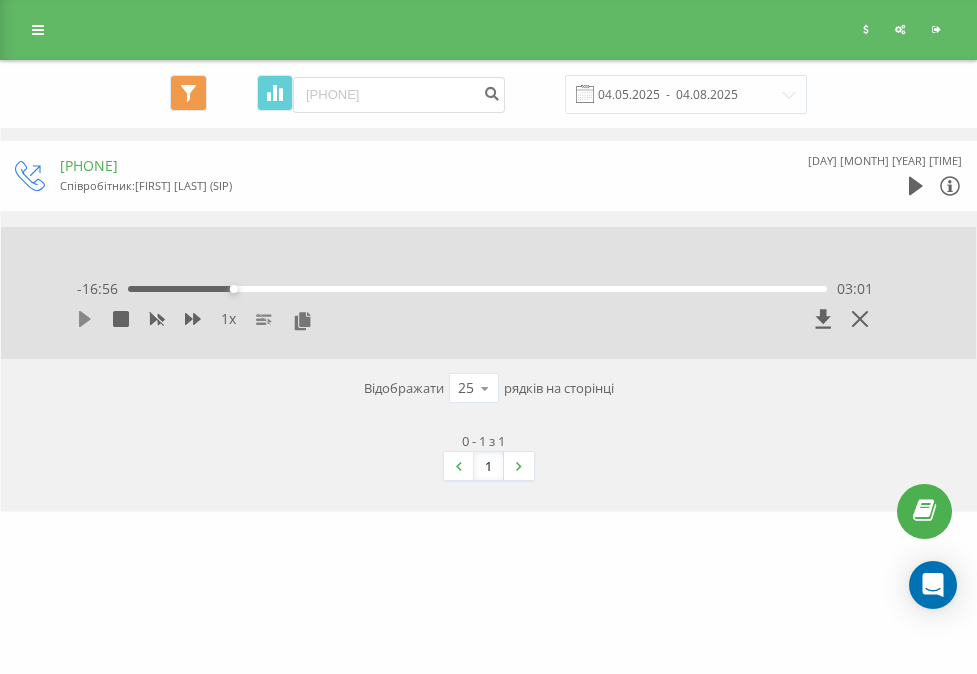 click 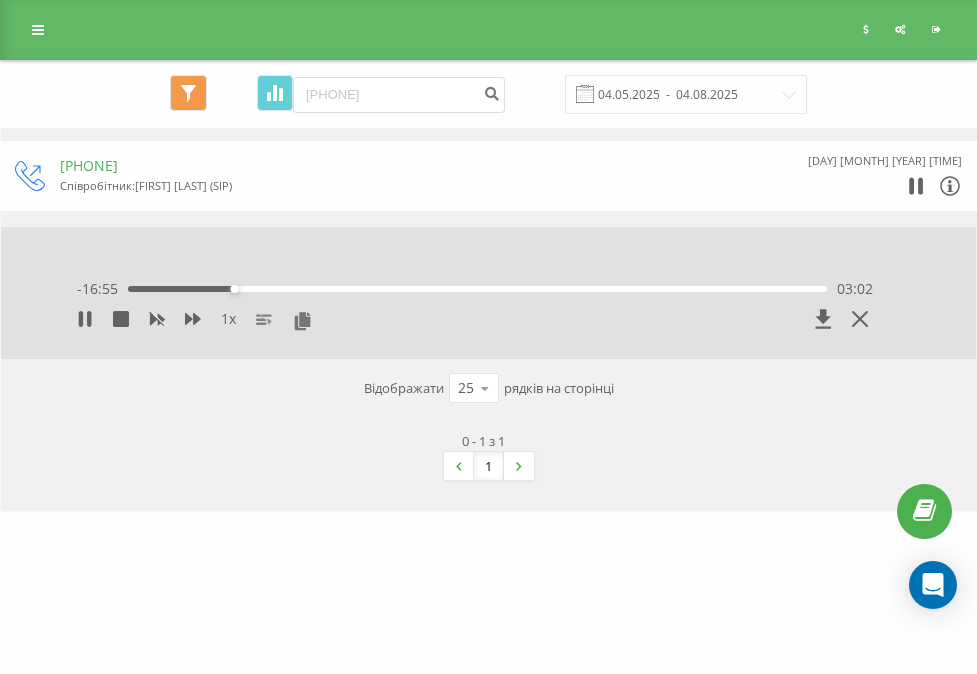 click on "1 x" at bounding box center [228, 319] 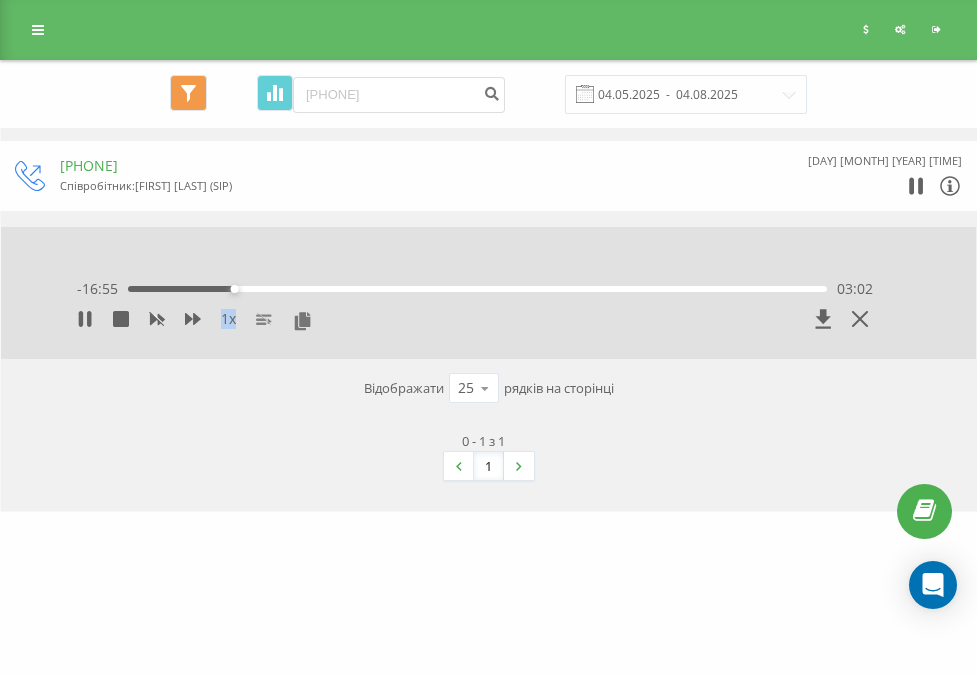 click on "1 x" at bounding box center [228, 319] 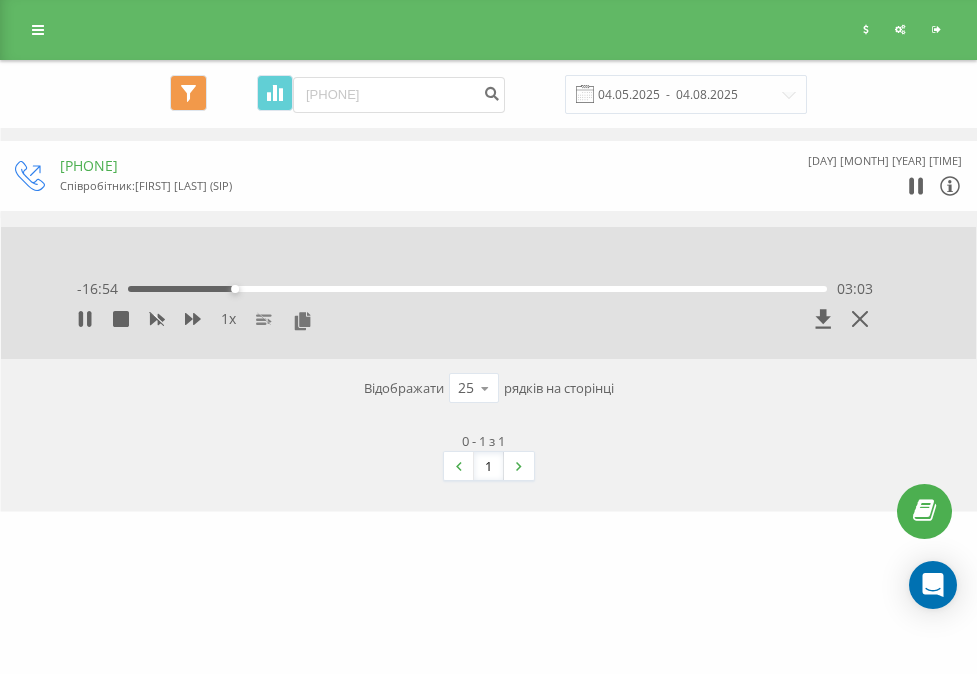 click on "1 x" at bounding box center [228, 319] 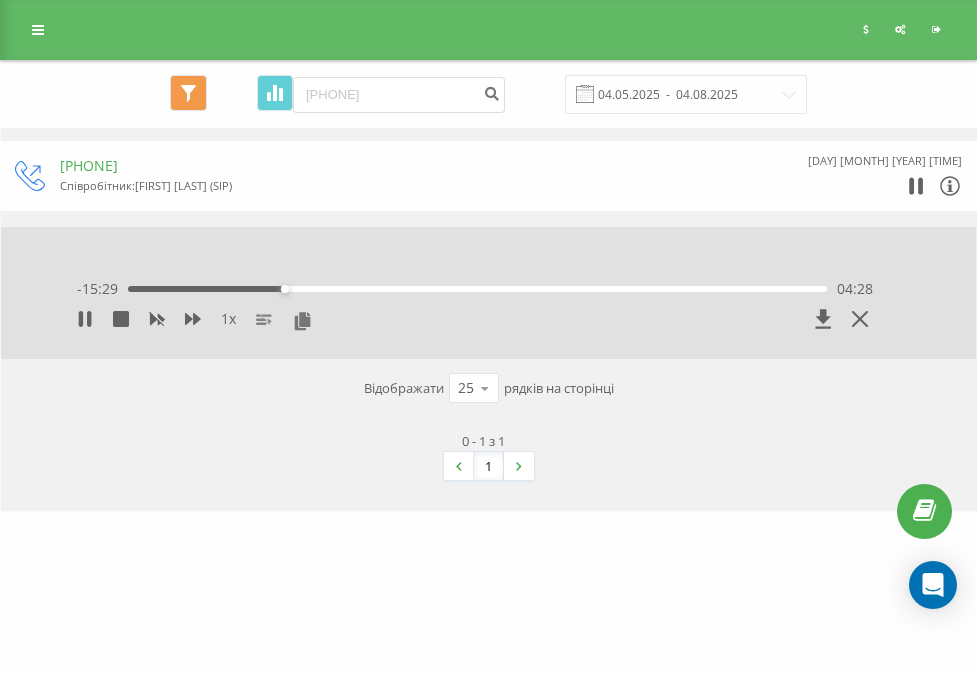 click on "1 x" at bounding box center (228, 319) 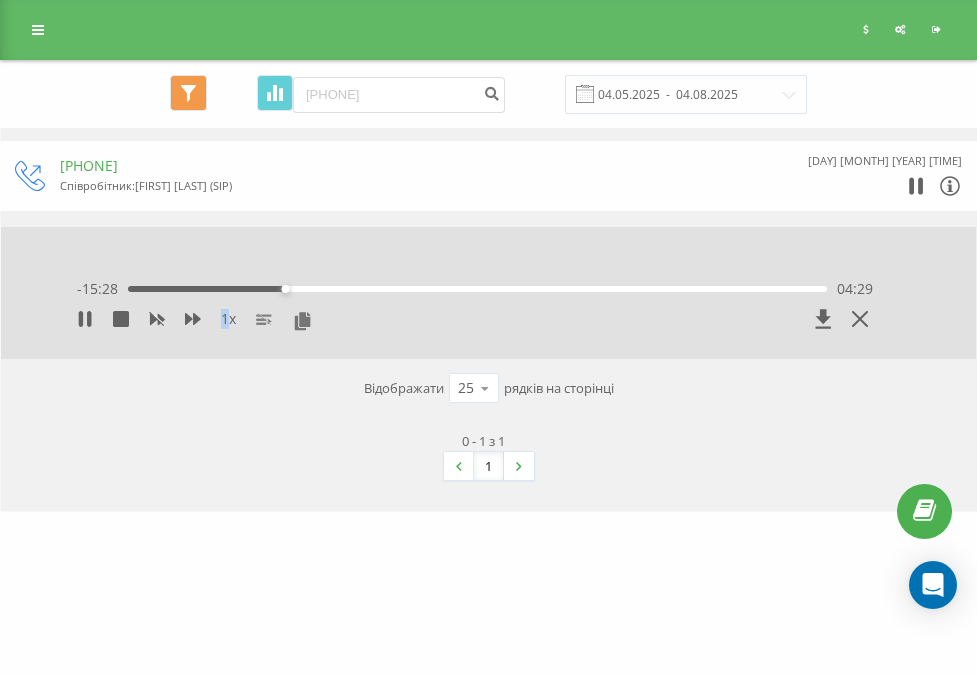 drag, startPoint x: 229, startPoint y: 320, endPoint x: 216, endPoint y: 320, distance: 13 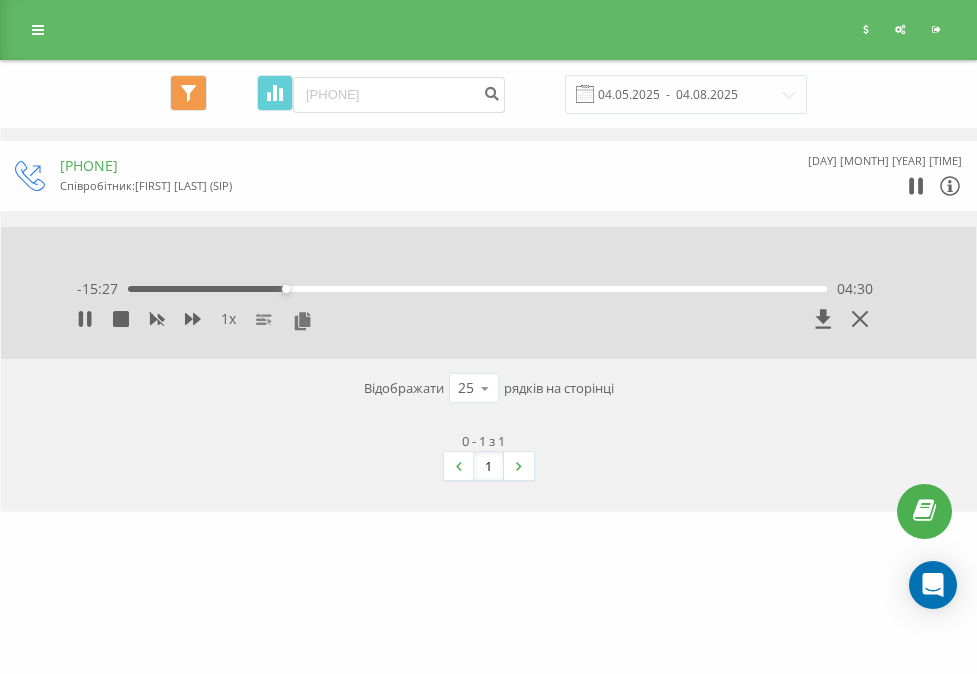 click on "Всі дзвінки Основний Графік [PHONE] Експорт .csv .xls .xlsx [DATE]  -  [DATE] Скинути фільтри Коли дані можуть відрізнятися вiд інших систем [PHONE] Співробітник :  [FIRST] [LAST] (SIP) [DAY] [MONTH] [YEAR] [TIME]   1 x  - [TIME] [TIME]   [TIME]   Відображати 25 10 25 50 100 рядків на сторінці 0 - 1 з 1 1" at bounding box center (488, 278) 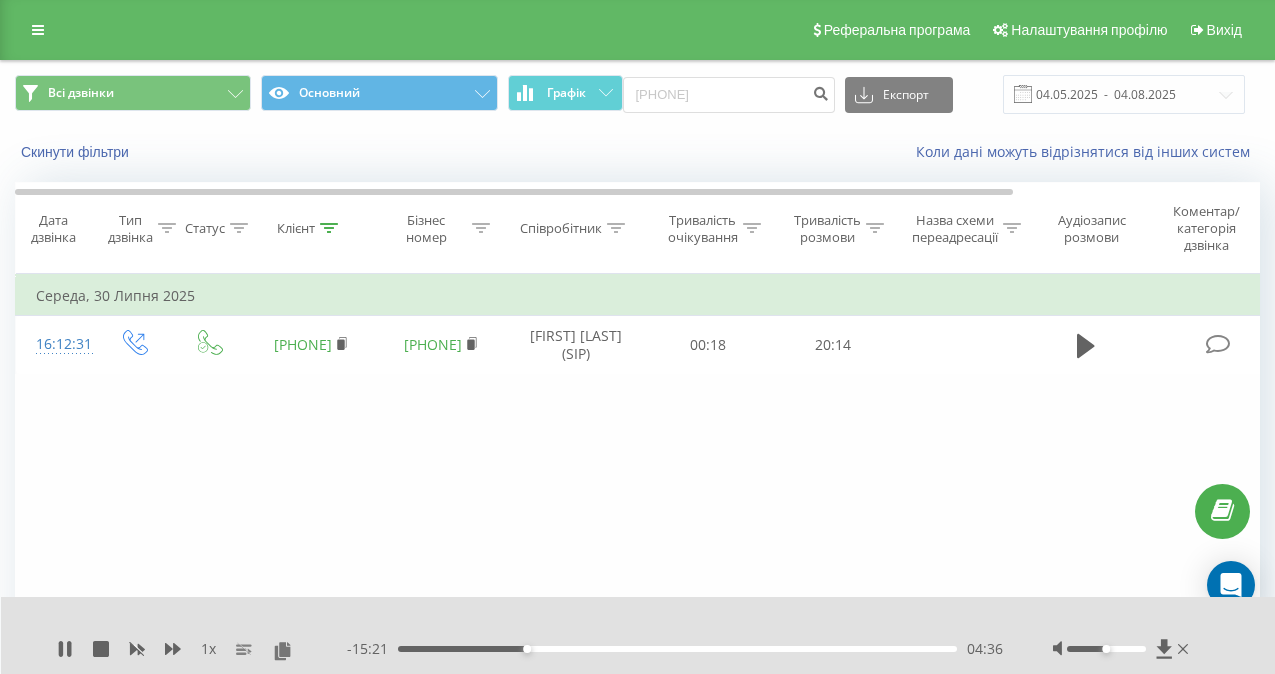 click on "1 x" at bounding box center [202, 649] 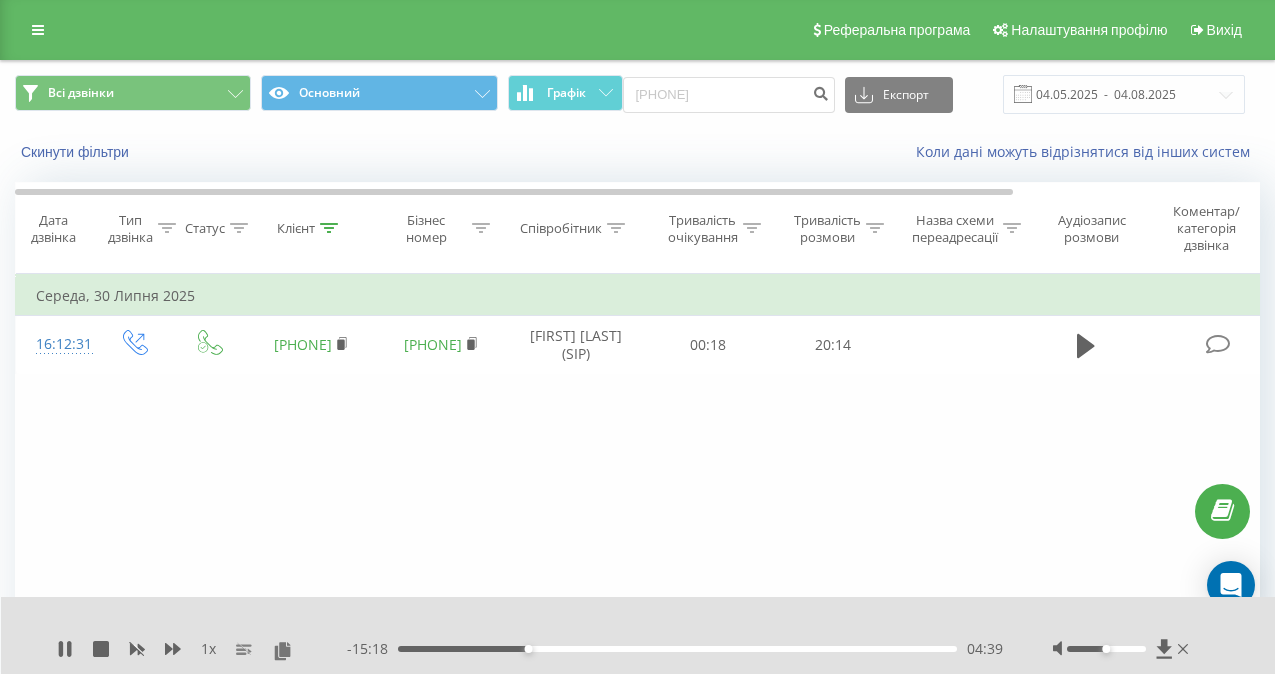 click on "1 x" at bounding box center (208, 649) 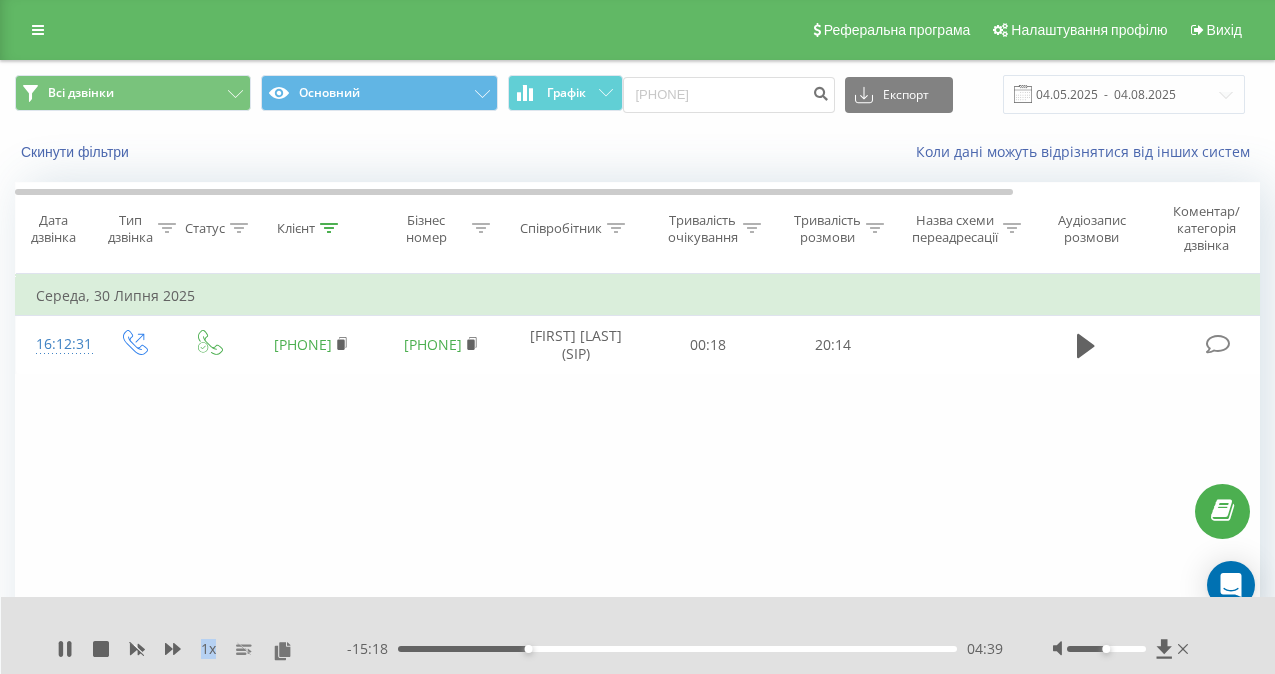 click on "1 x" at bounding box center [208, 649] 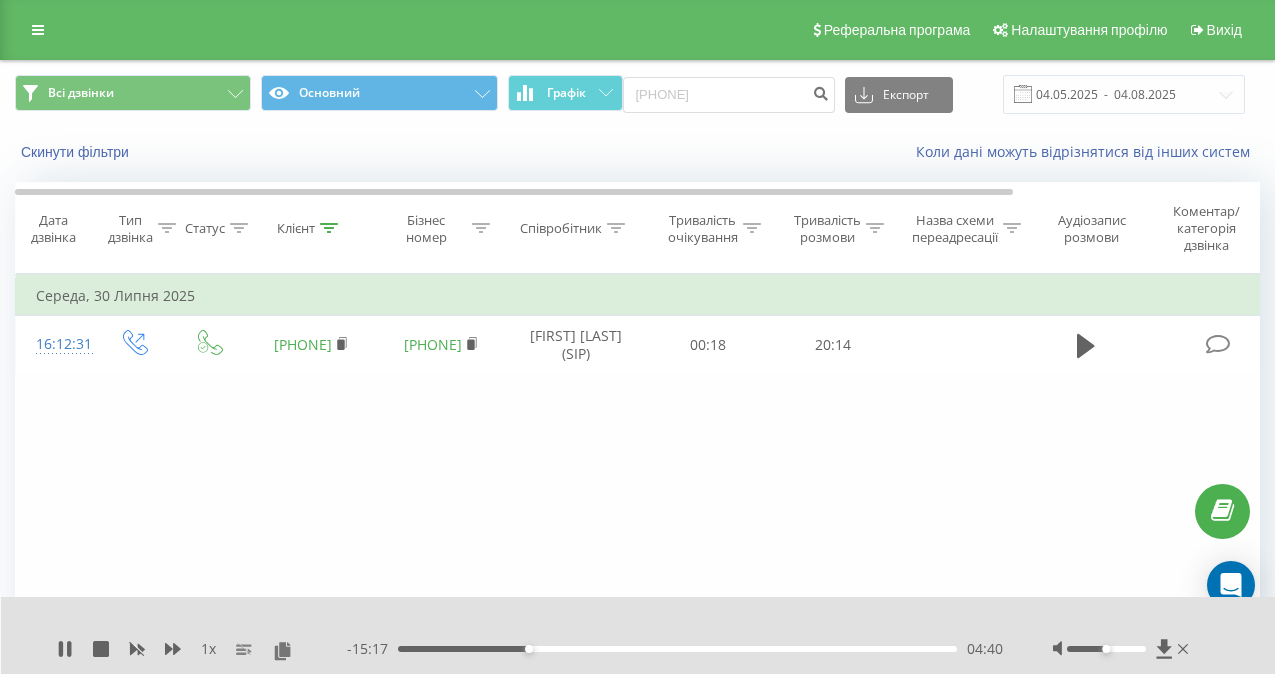 click on "1 x  - 15:17 04:40   04:40" at bounding box center (638, 635) 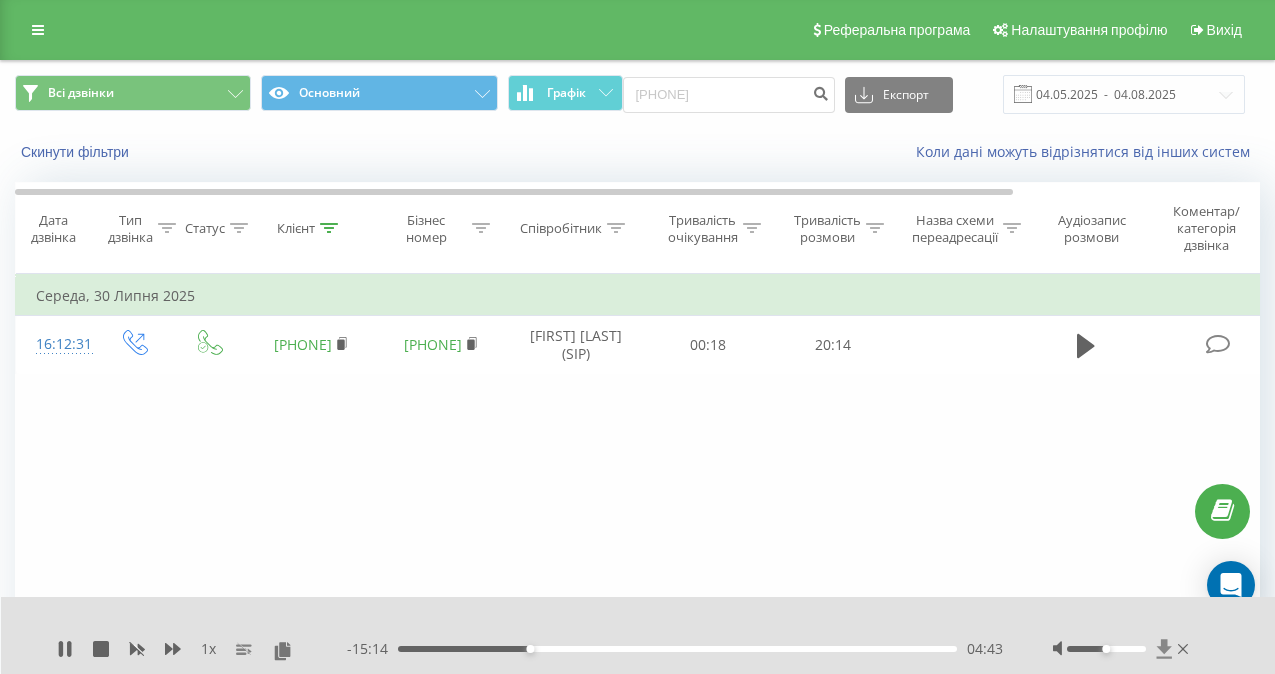 click 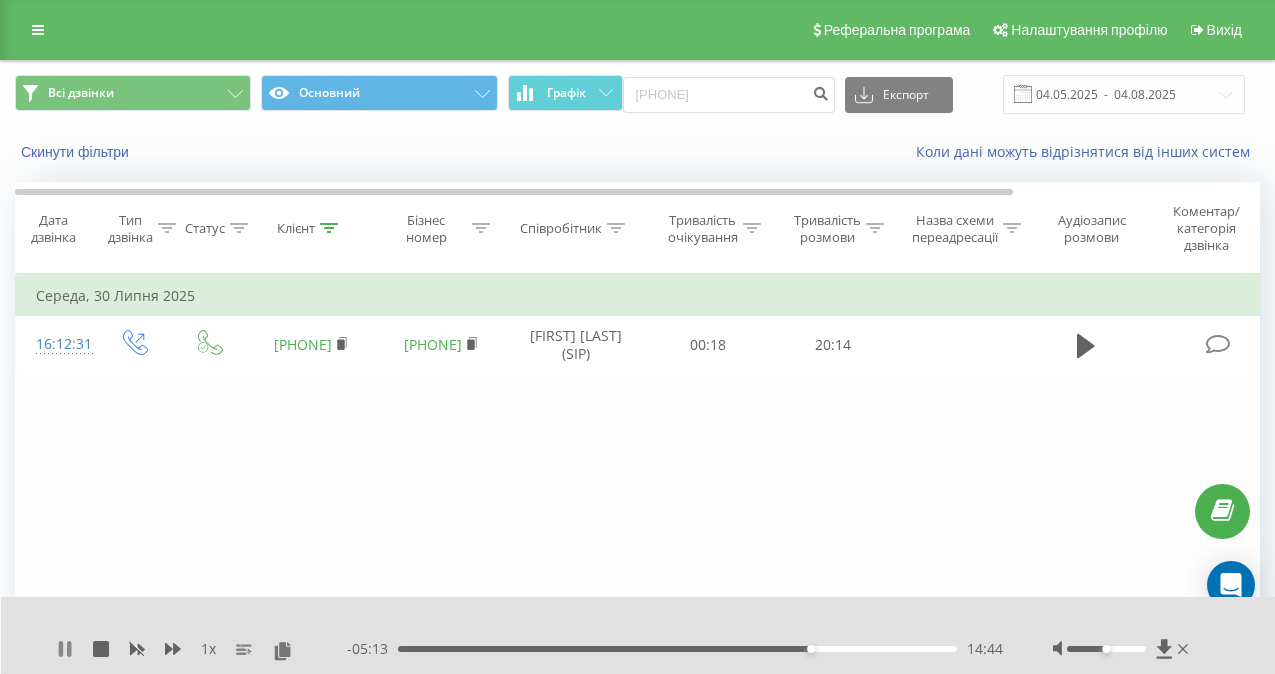 click 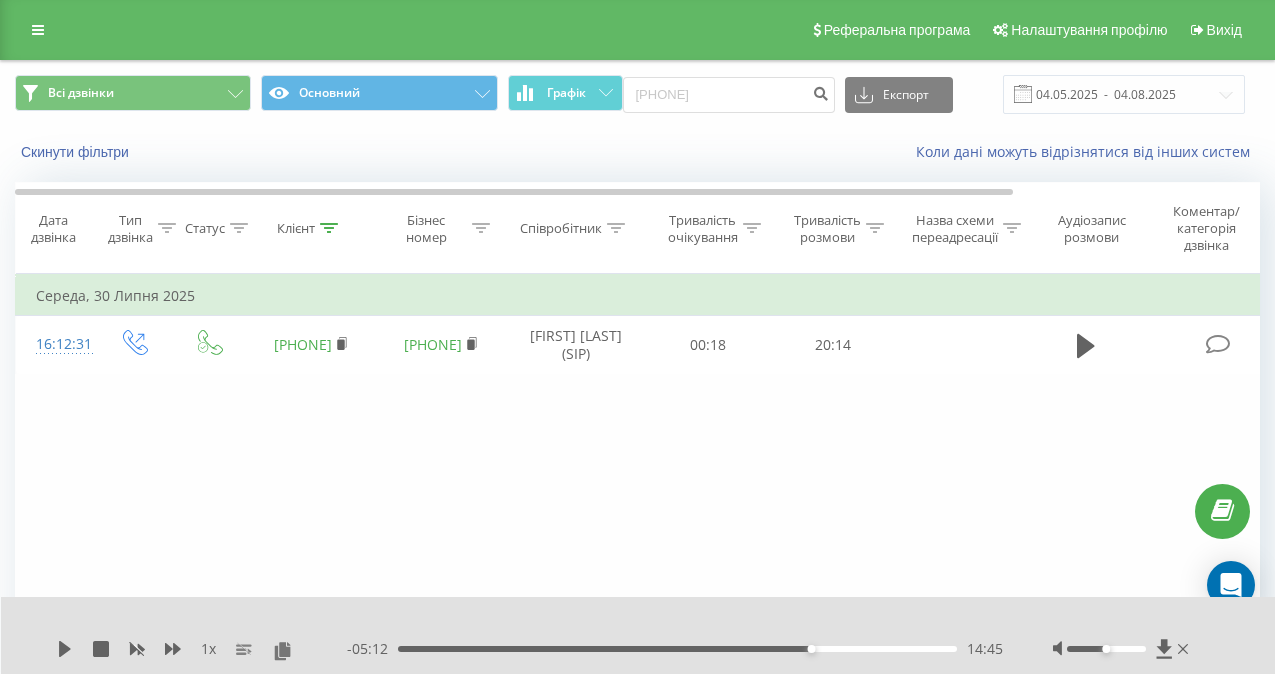 click on "Фільтрувати за умовою Дорівнює Введіть значення Скасувати OK Фільтрувати за умовою Дорівнює Введіть значення Скасувати OK Фільтрувати за умовою Містить Скасувати OK Фільтрувати за умовою Містить Скасувати OK Фільтрувати за умовою Містить Скасувати OK Фільтрувати за умовою Дорівнює Скасувати OK Фільтрувати за умовою Дорівнює Скасувати OK Фільтрувати за умовою Містить Скасувати OK Фільтрувати за умовою Дорівнює Введіть значення Скасувати OK Середа, [DAY] [MONTH] [YEAR]  [TIME]:31         [PHONE] [PHONE] [FIRST] [LAST] (SIP) [TIME] [TIME]" at bounding box center (637, 499) 